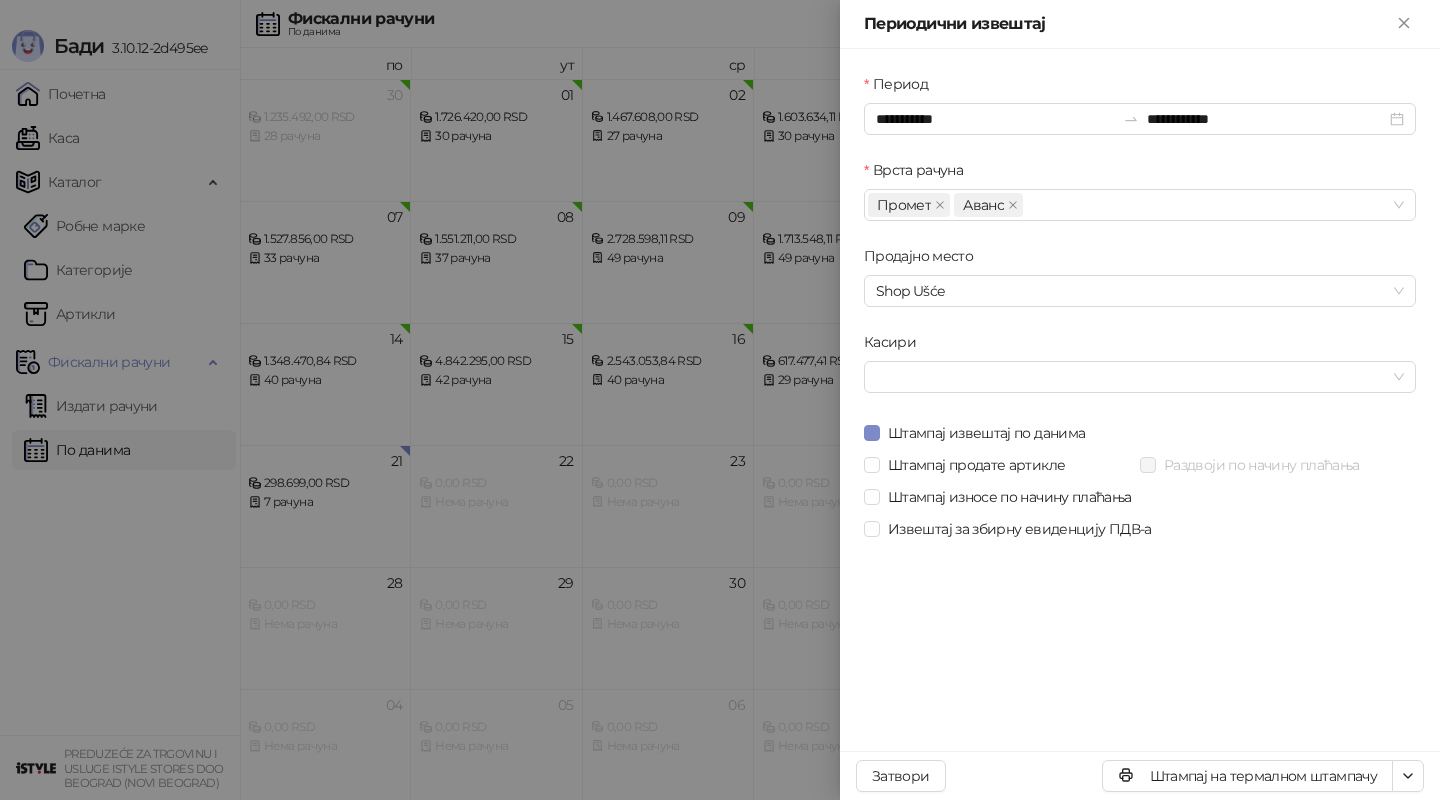 scroll, scrollTop: 0, scrollLeft: 0, axis: both 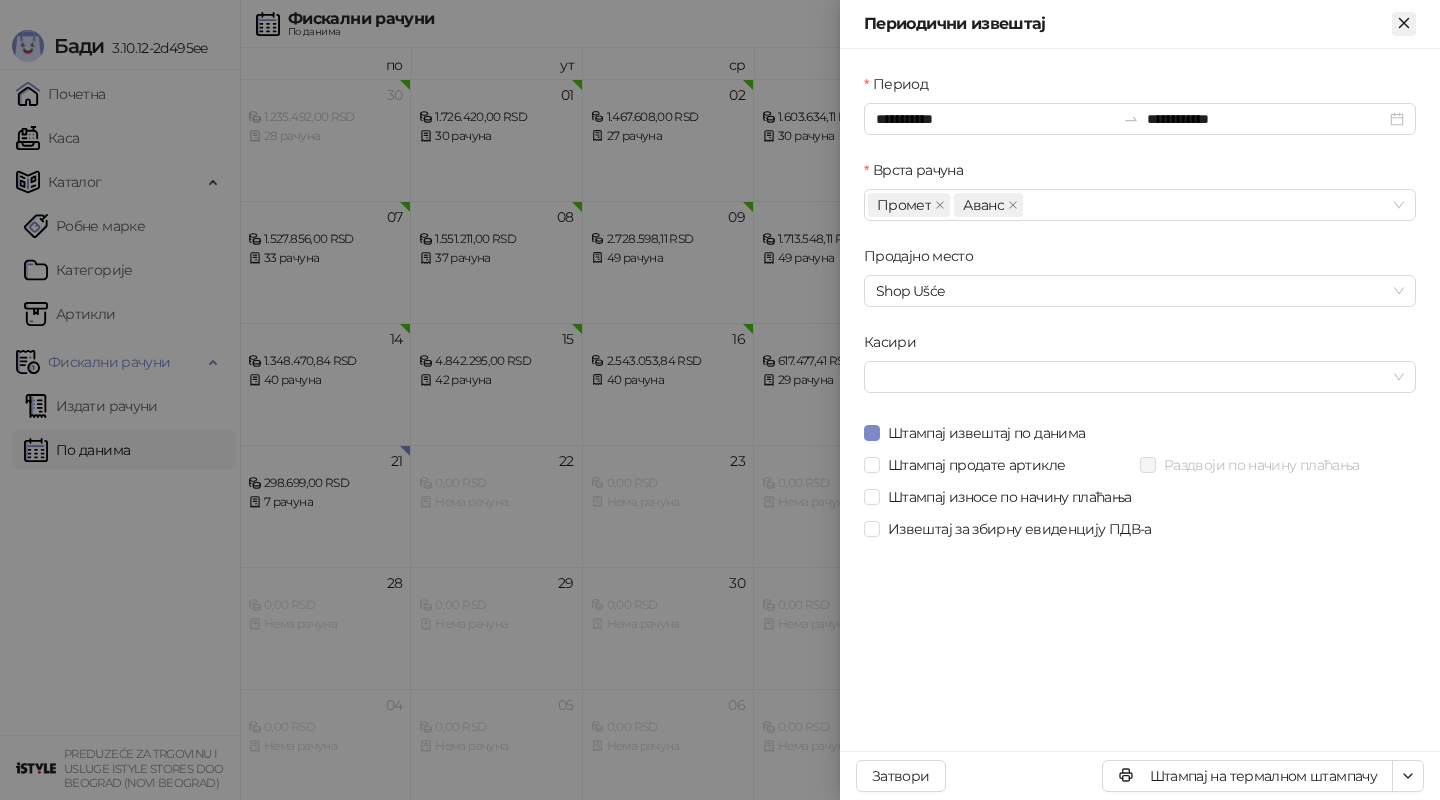 click 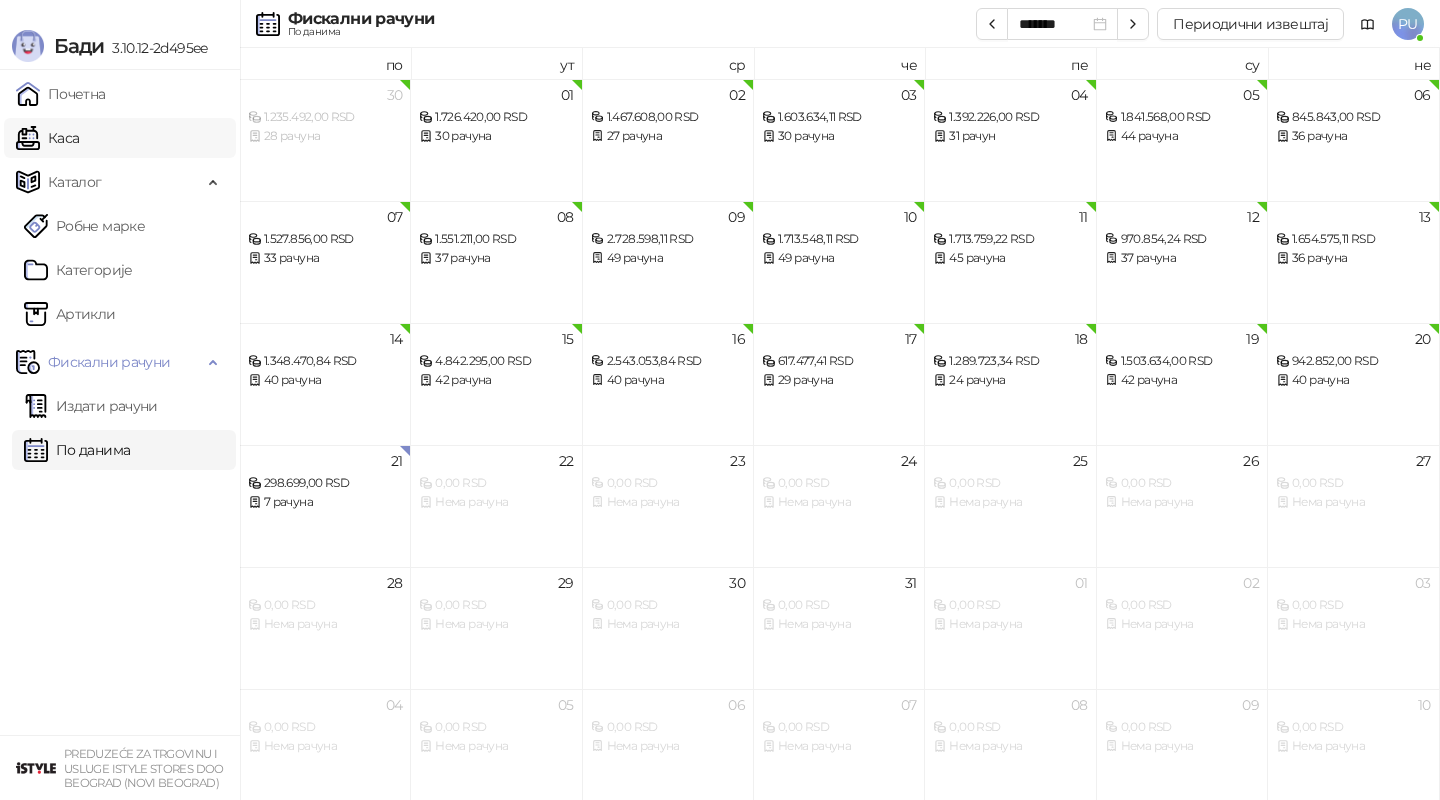 click on "Каса" at bounding box center [47, 138] 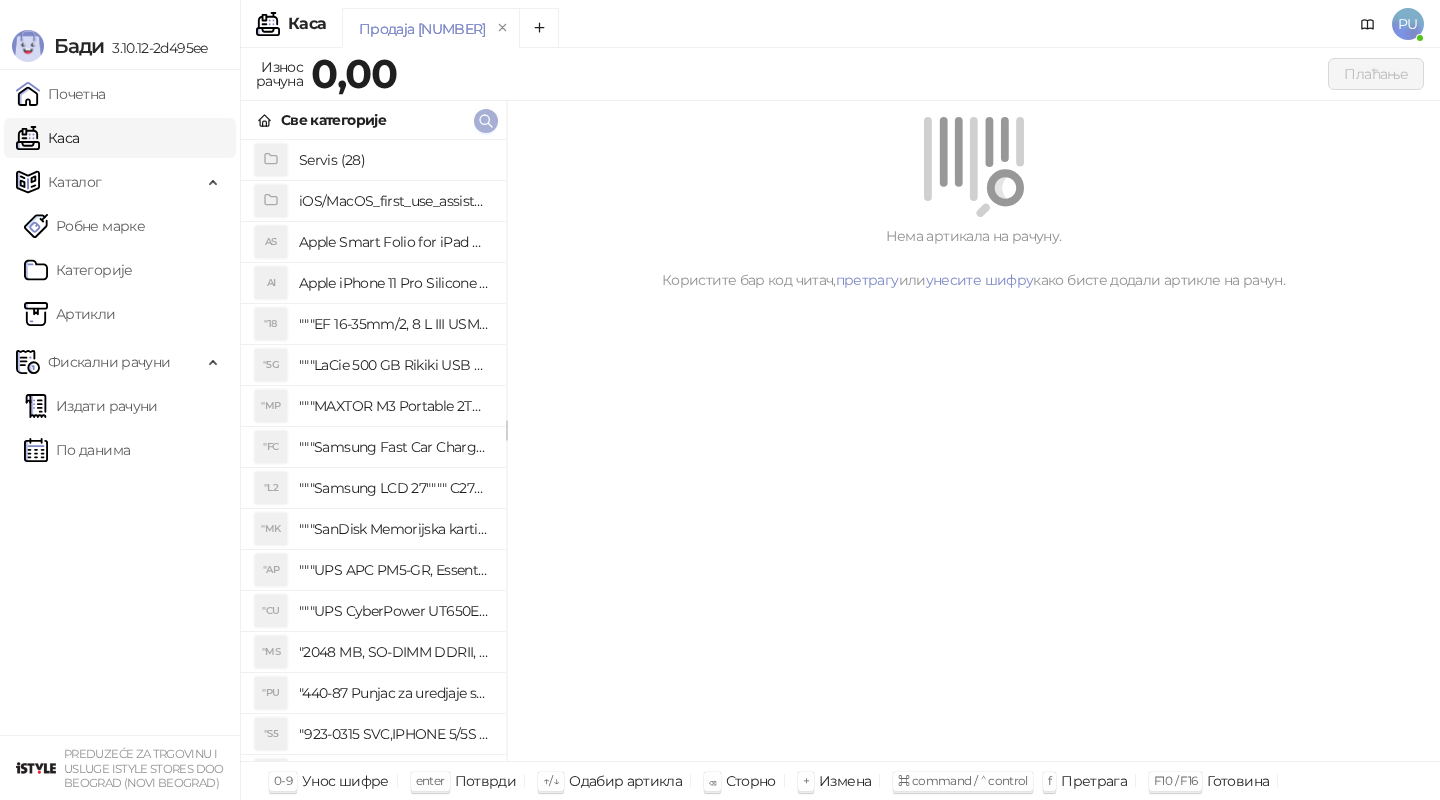 click 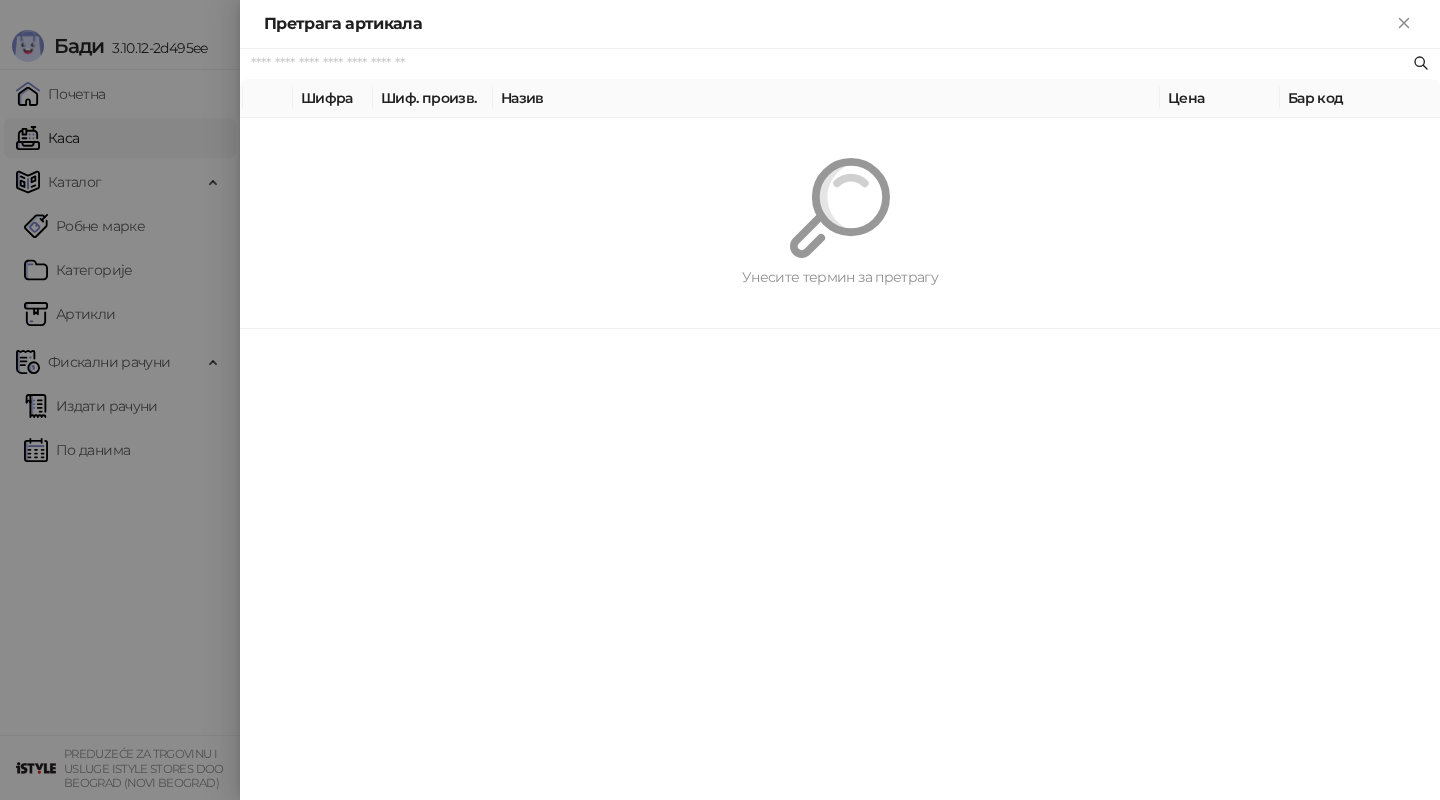 paste on "**********" 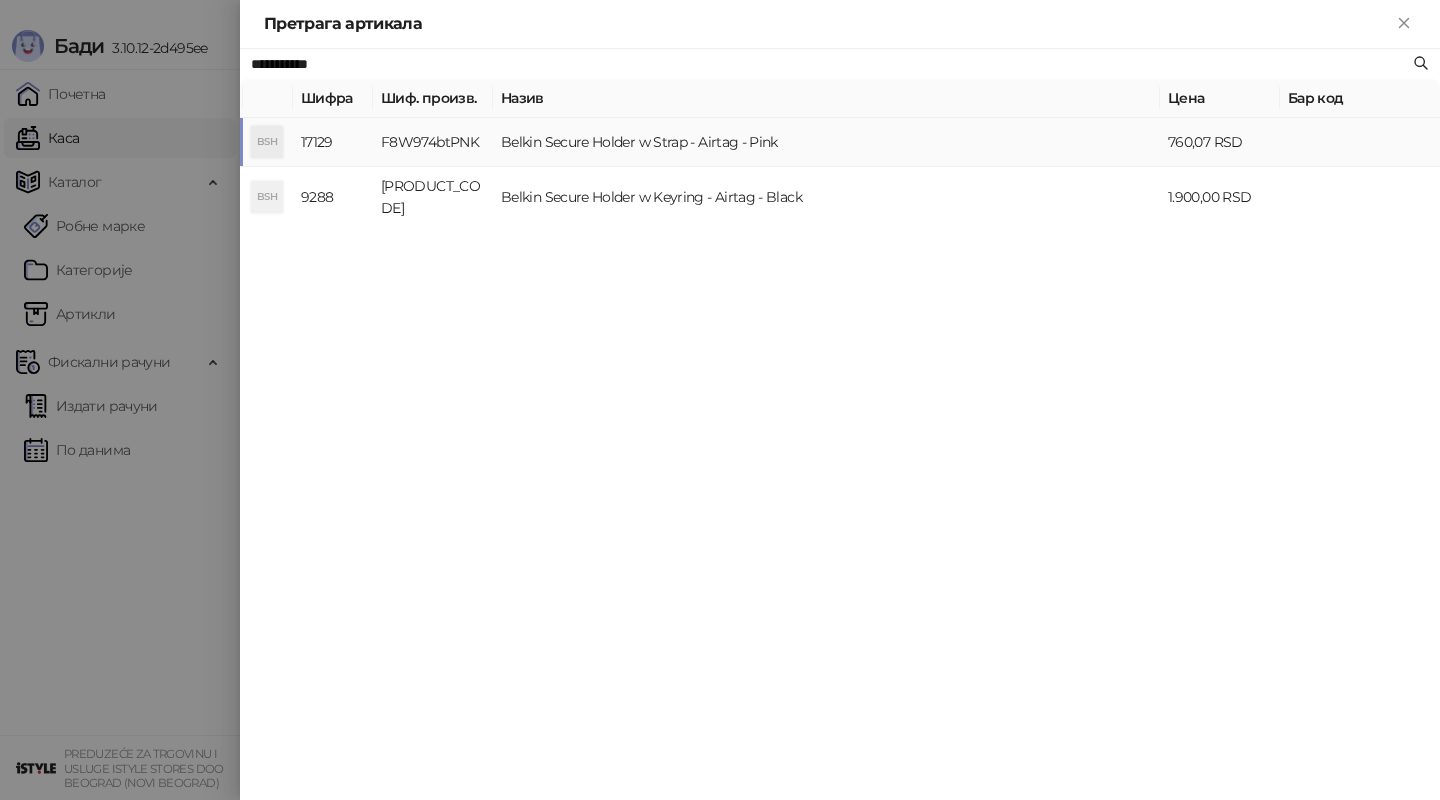 type on "**********" 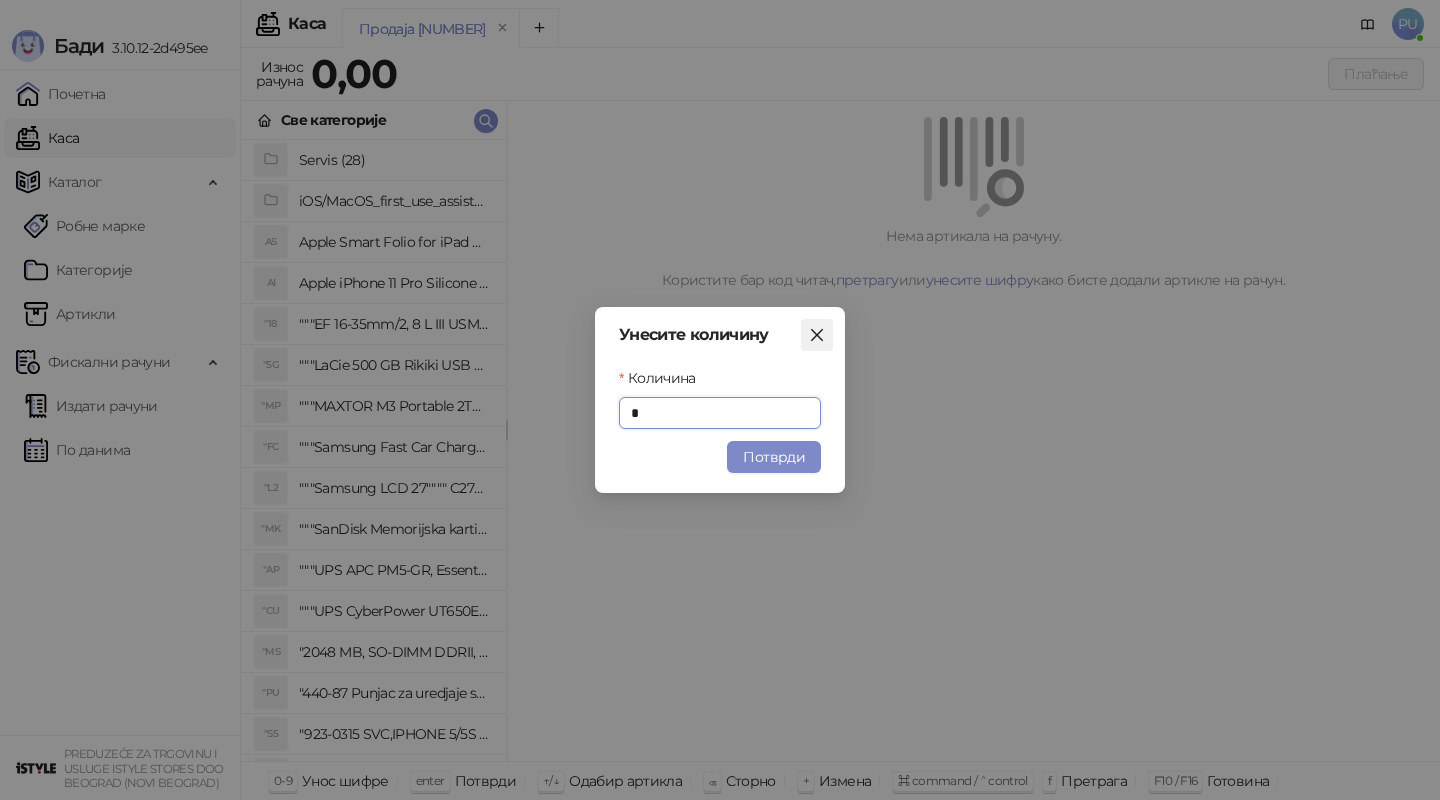 click 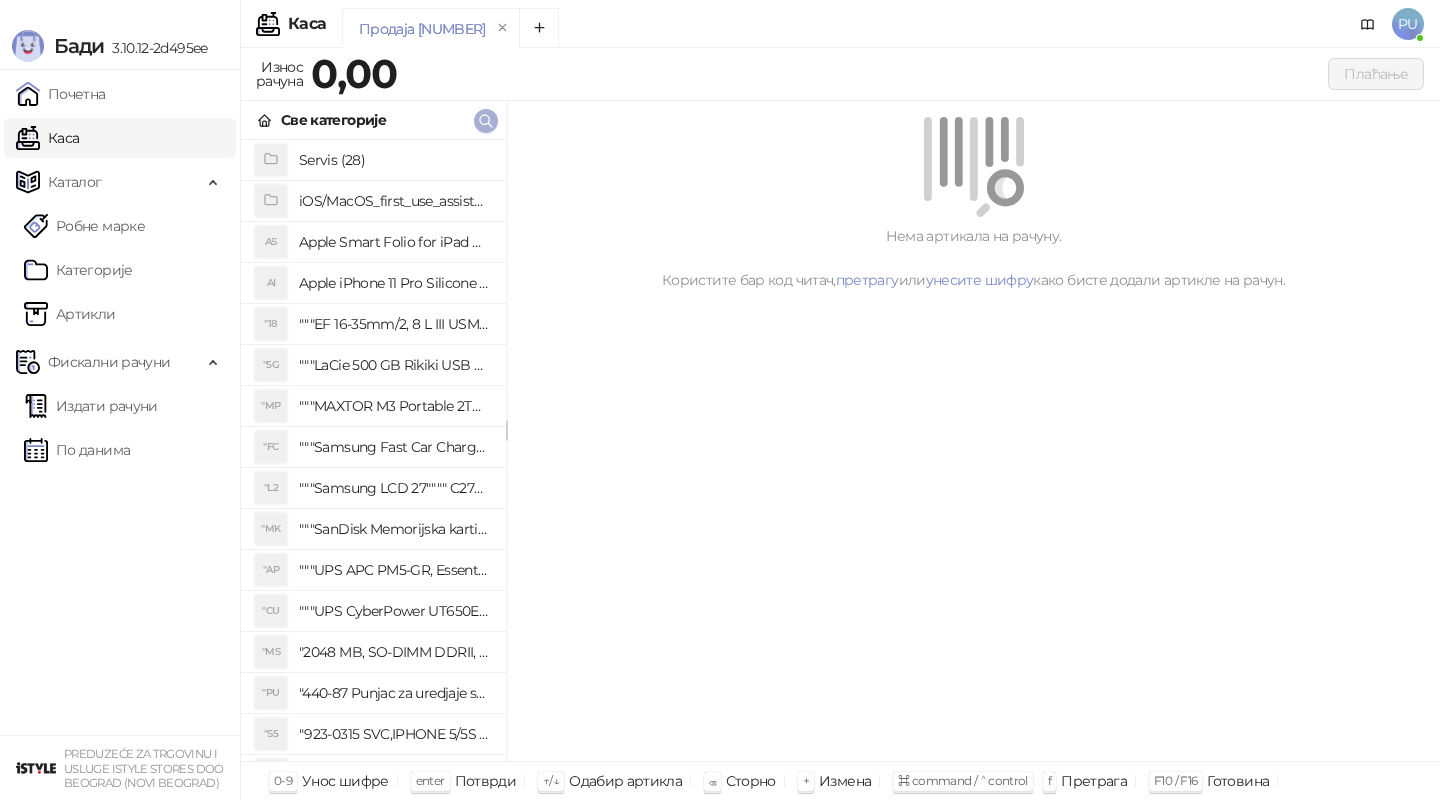 click at bounding box center [486, 121] 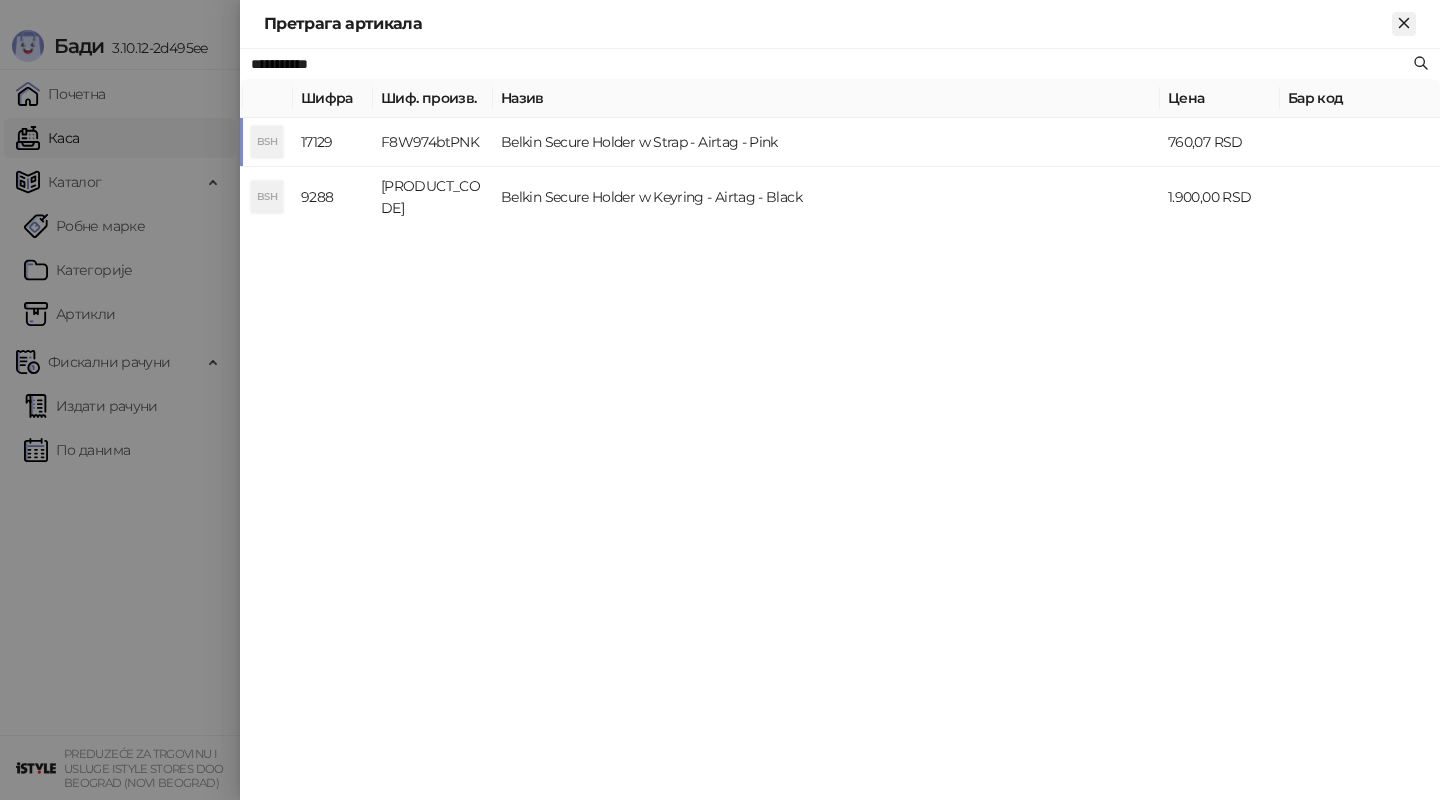 click 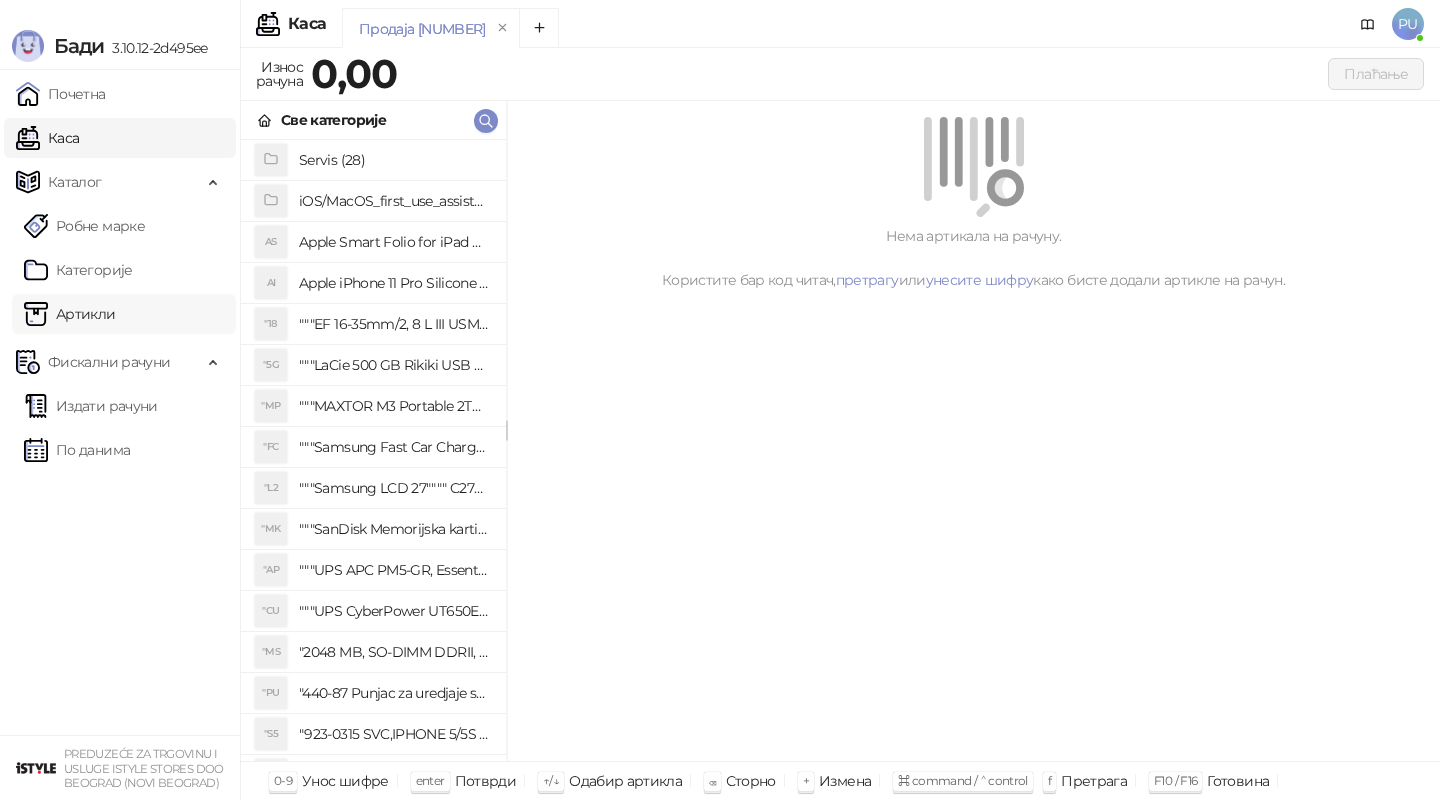 click on "Артикли" at bounding box center [70, 314] 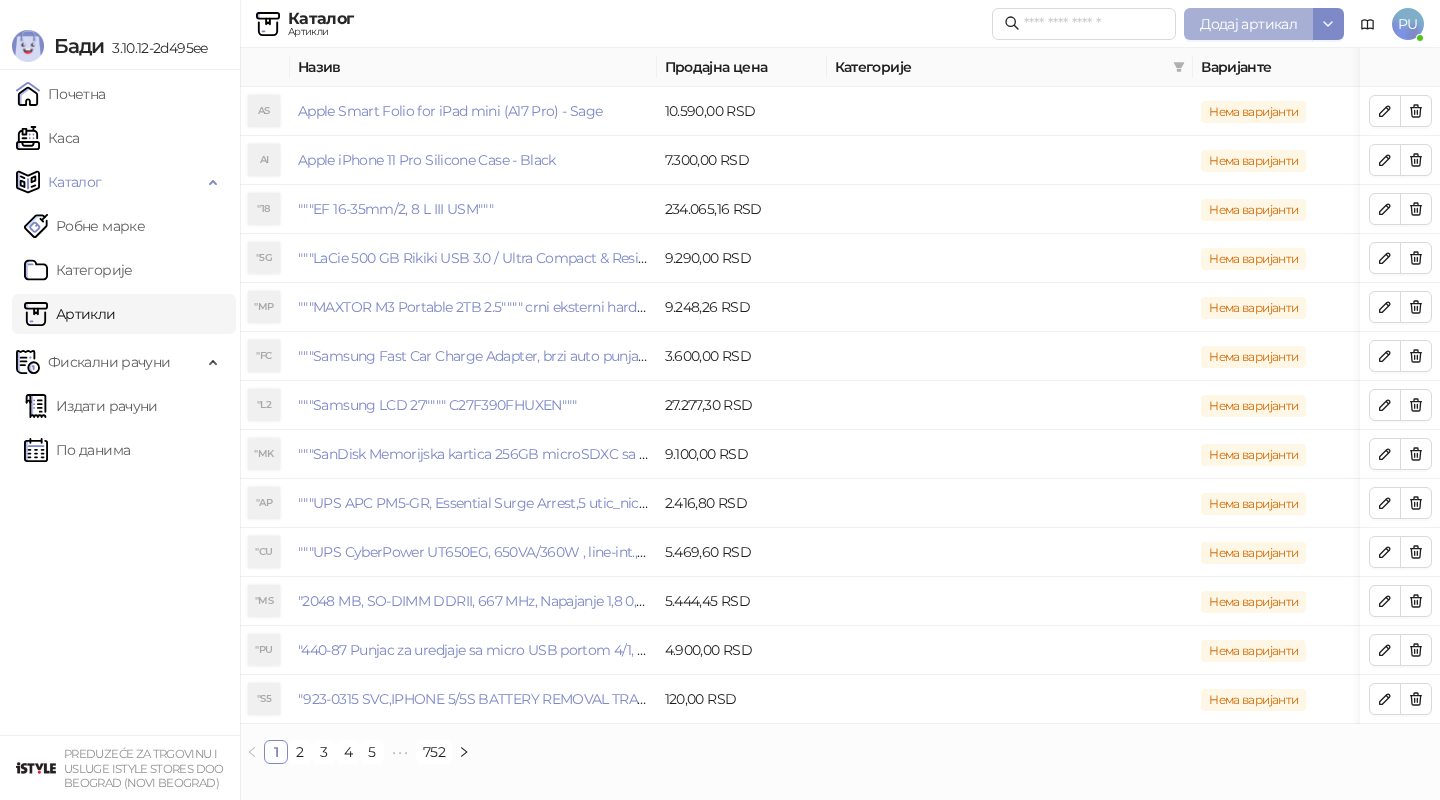 click on "Додај артикал" at bounding box center [1248, 24] 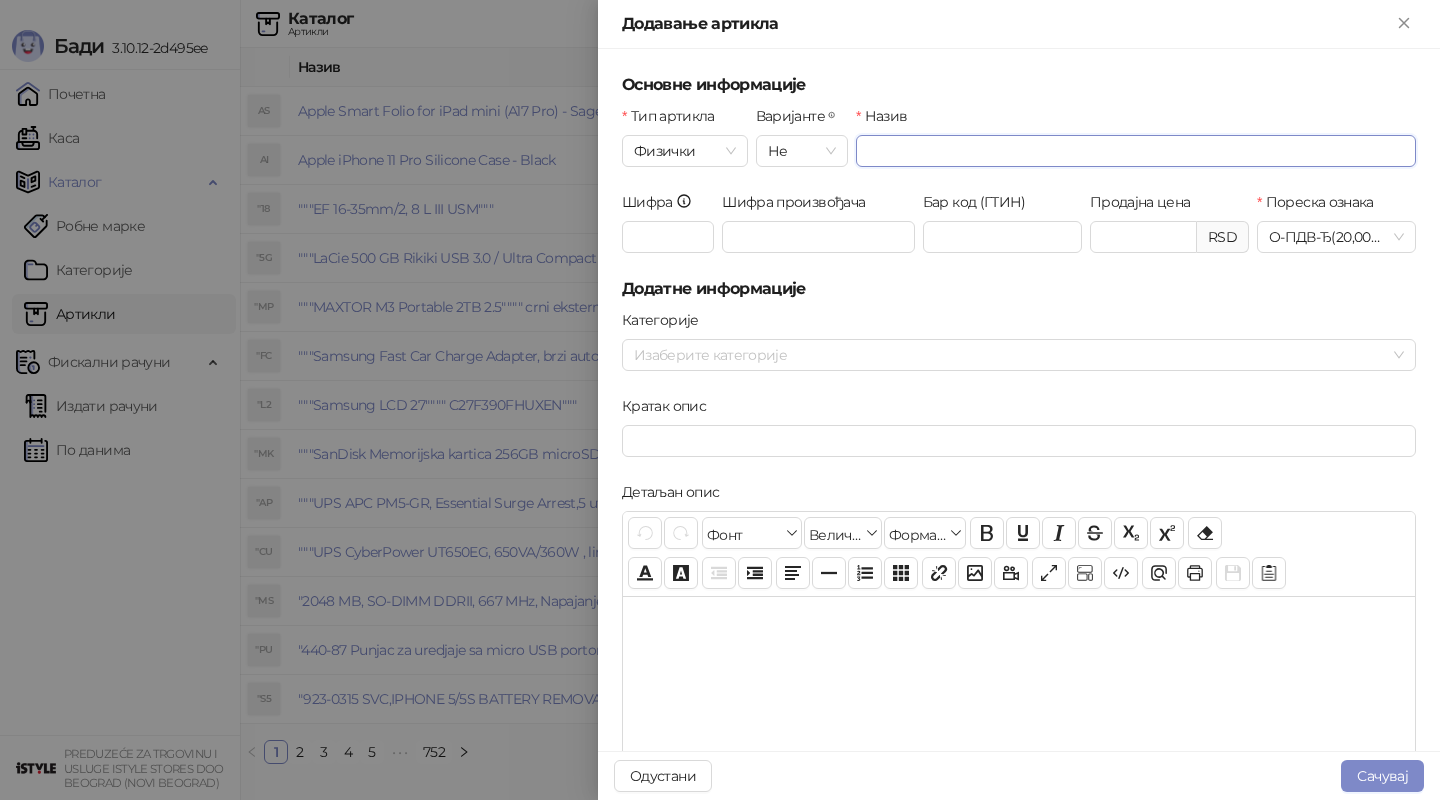 click on "Назив" at bounding box center [1136, 151] 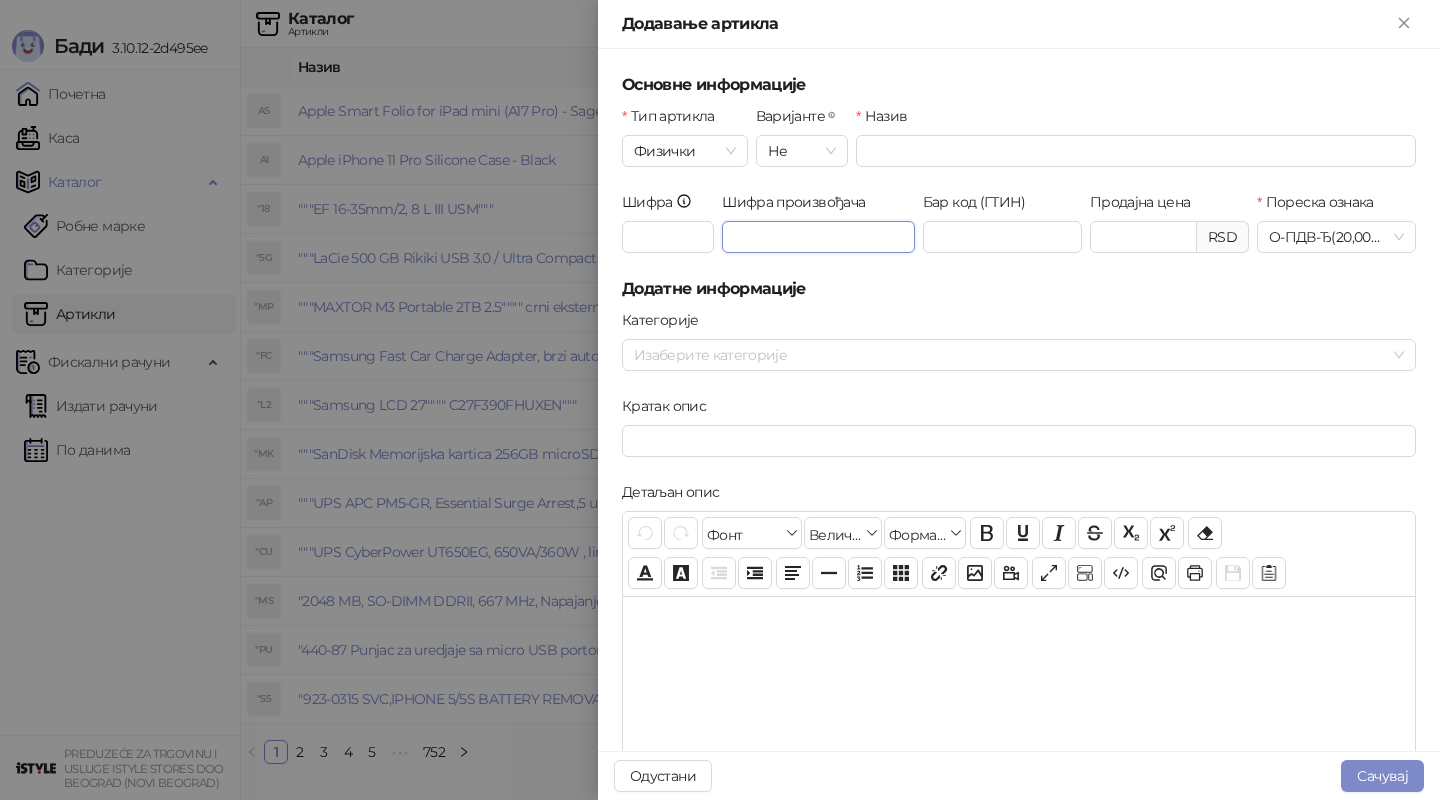 click on "Шифра произвођача" at bounding box center [818, 237] 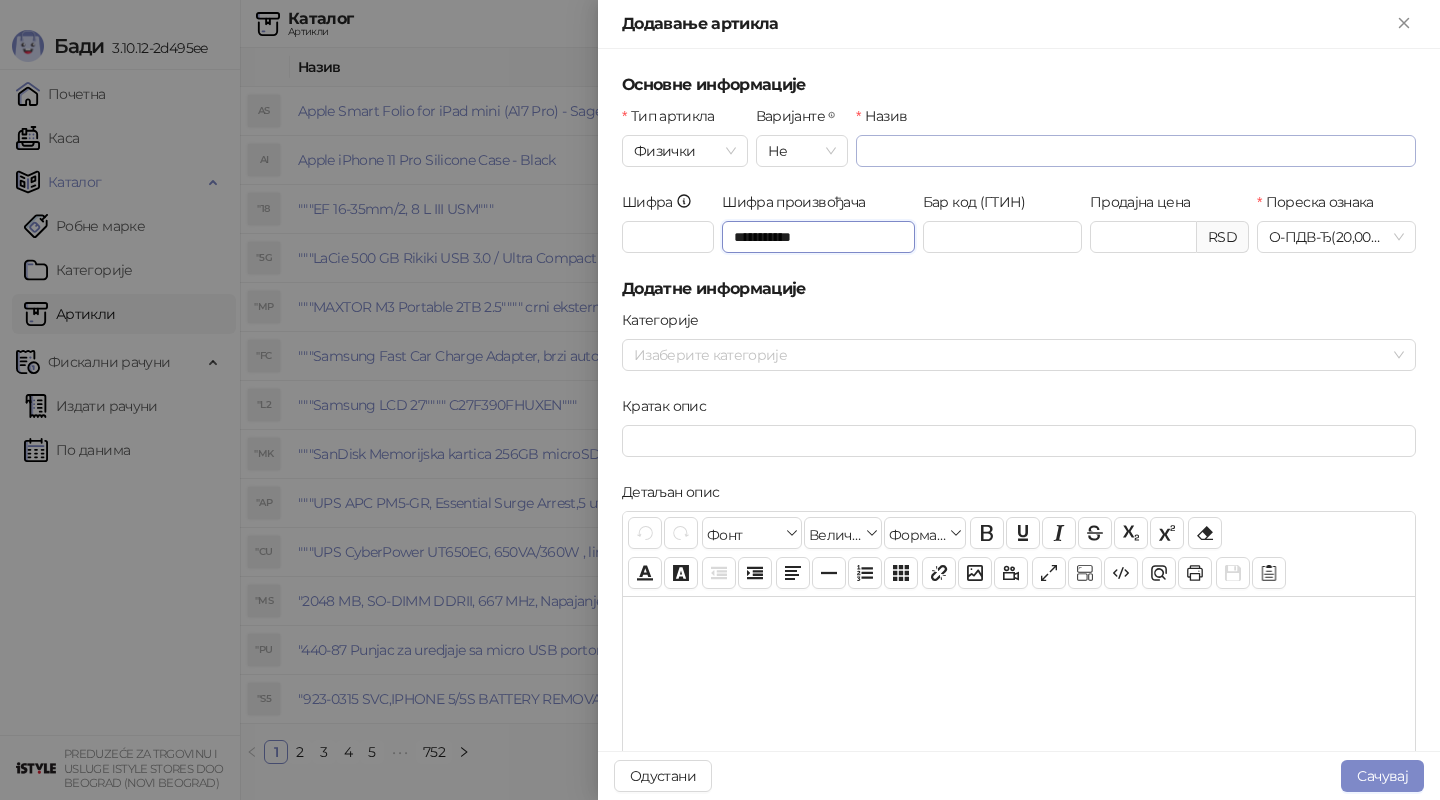 type on "**********" 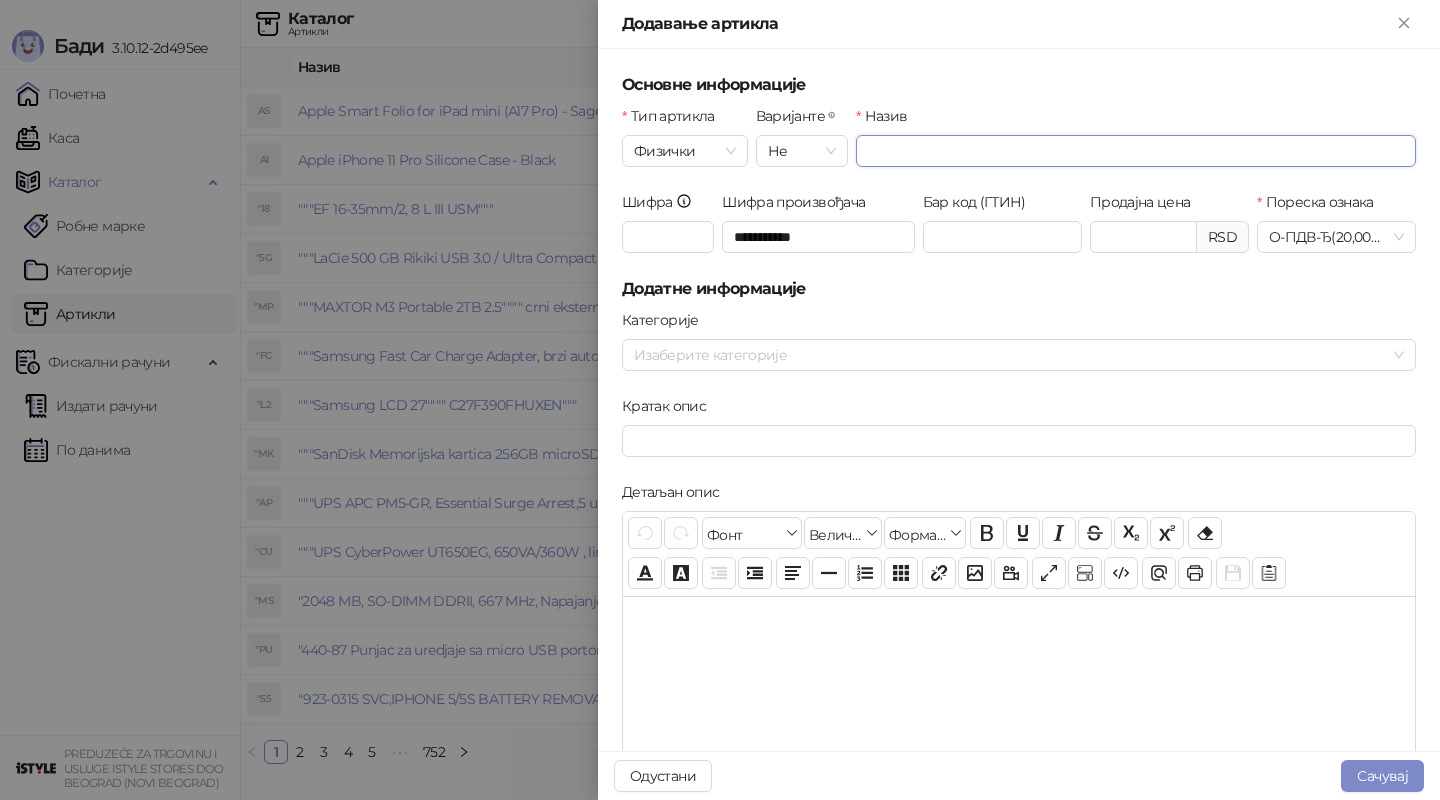 click on "Назив" at bounding box center [1136, 151] 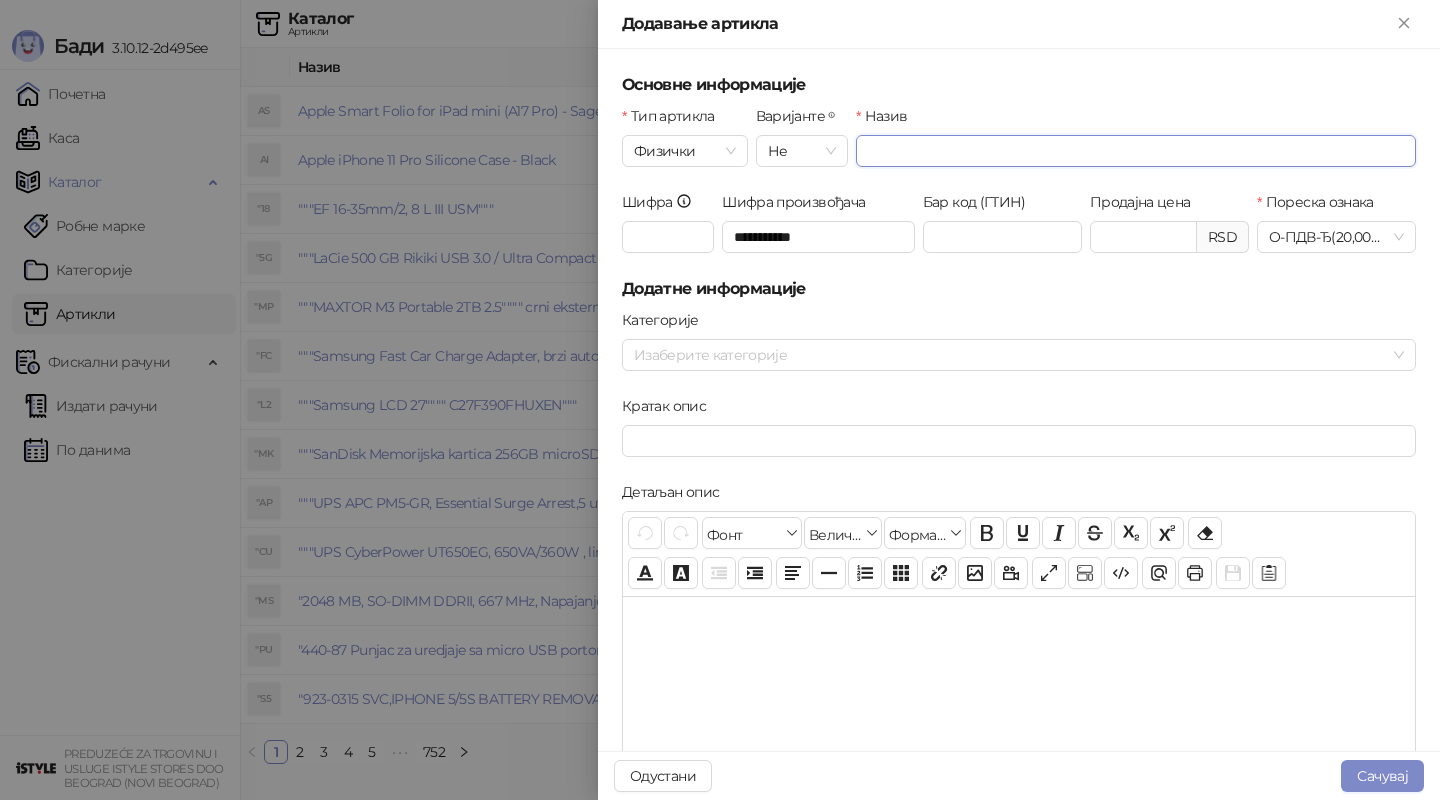 click on "Назив" at bounding box center [1136, 151] 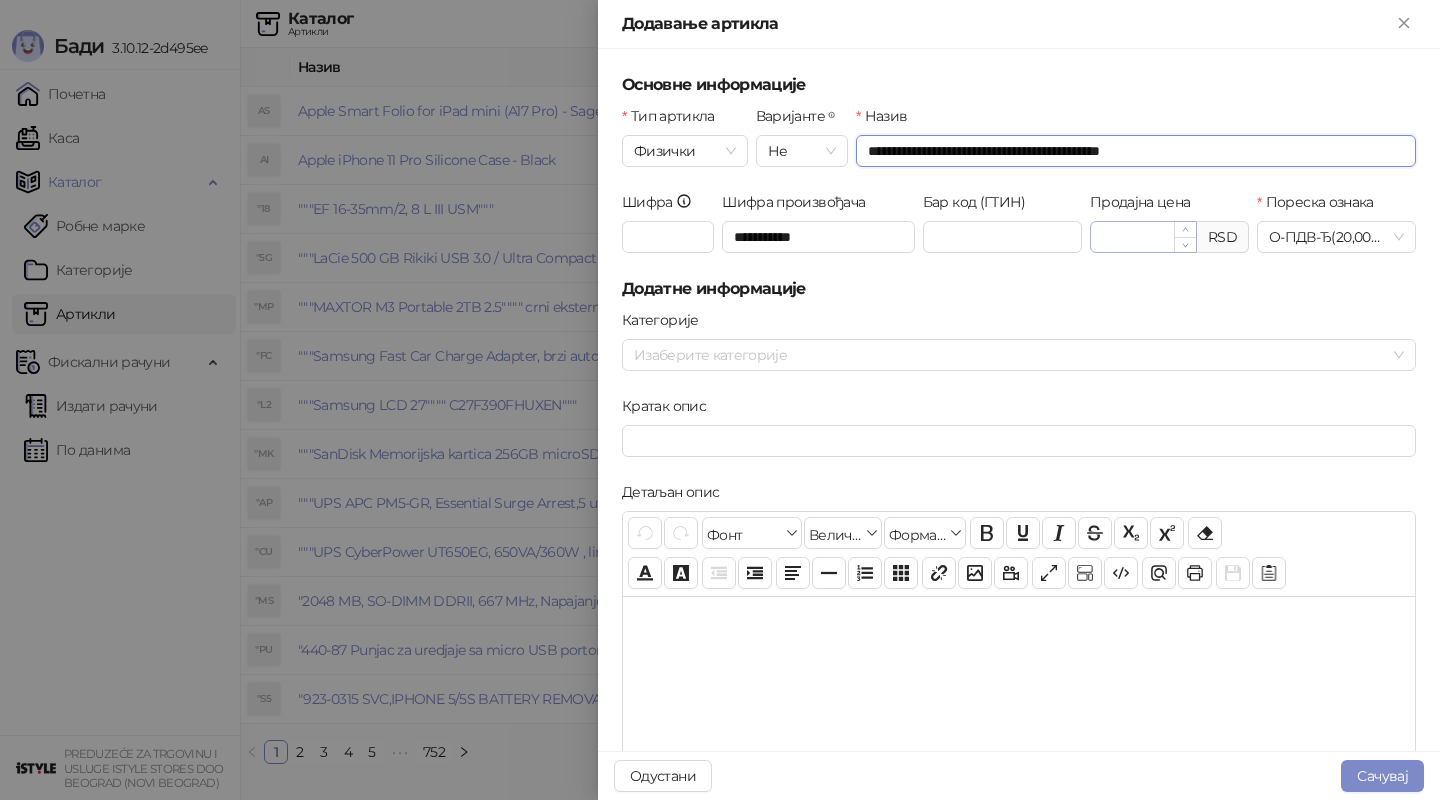 type on "[MASKED_DATA]" 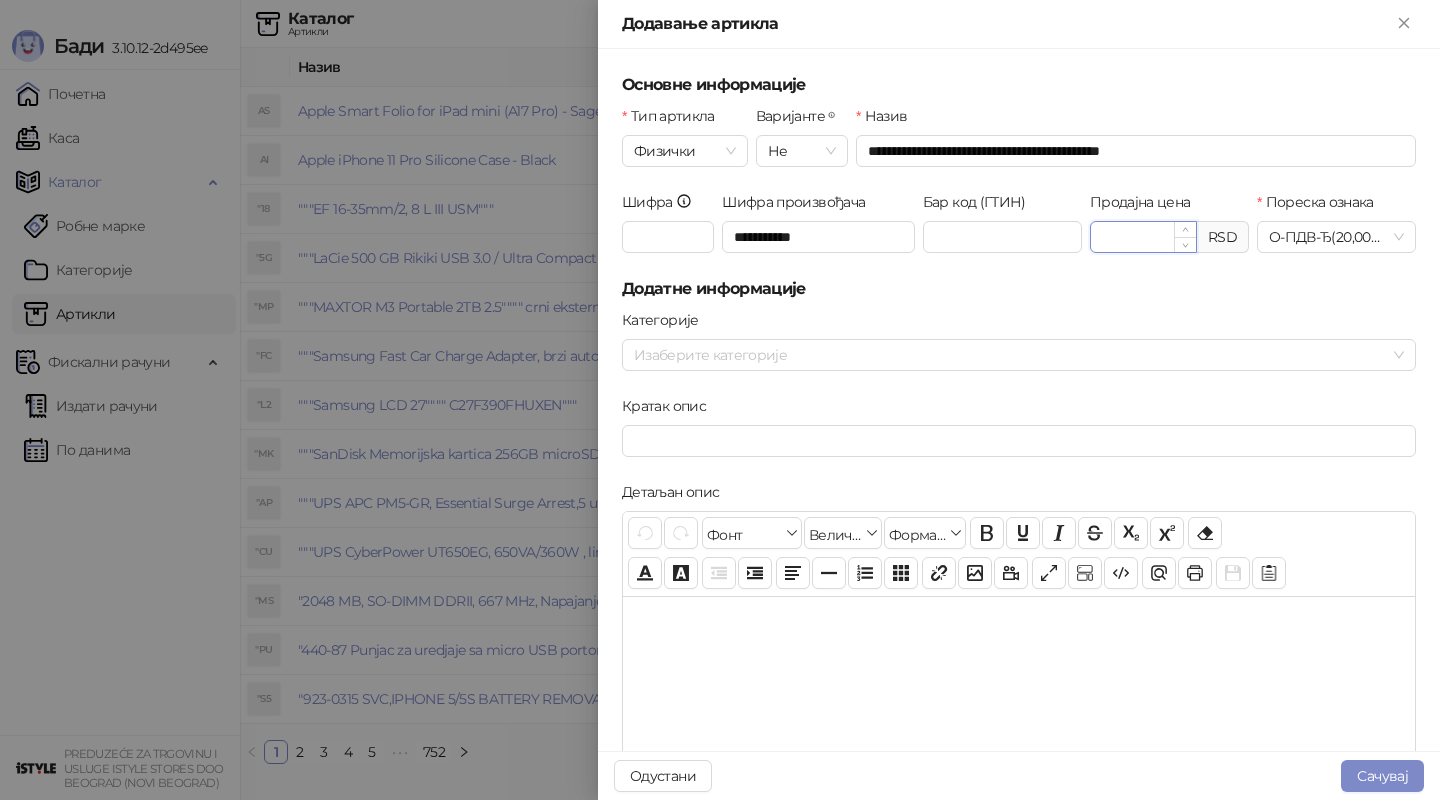 click on "Продајна цена" at bounding box center (1143, 237) 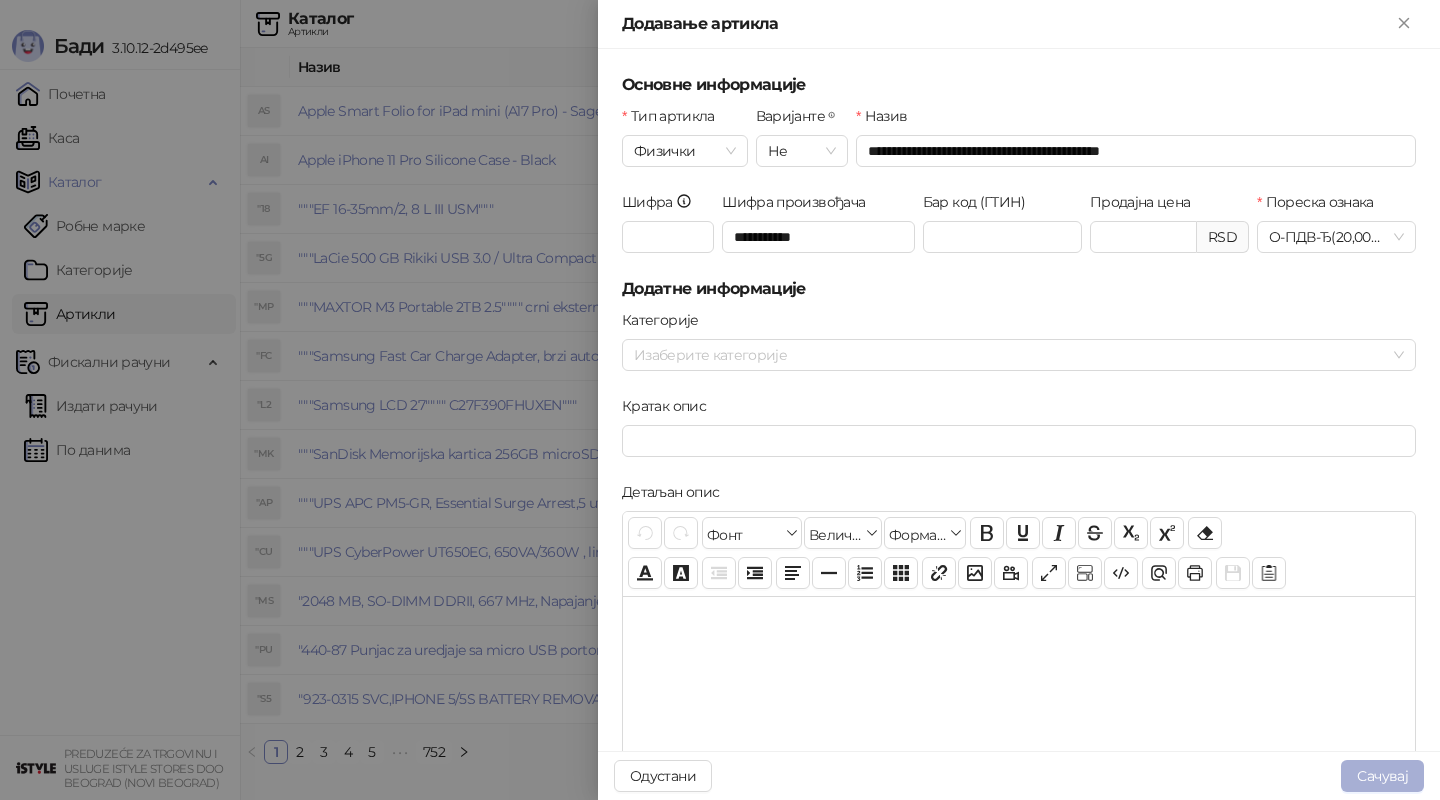 type on "*******" 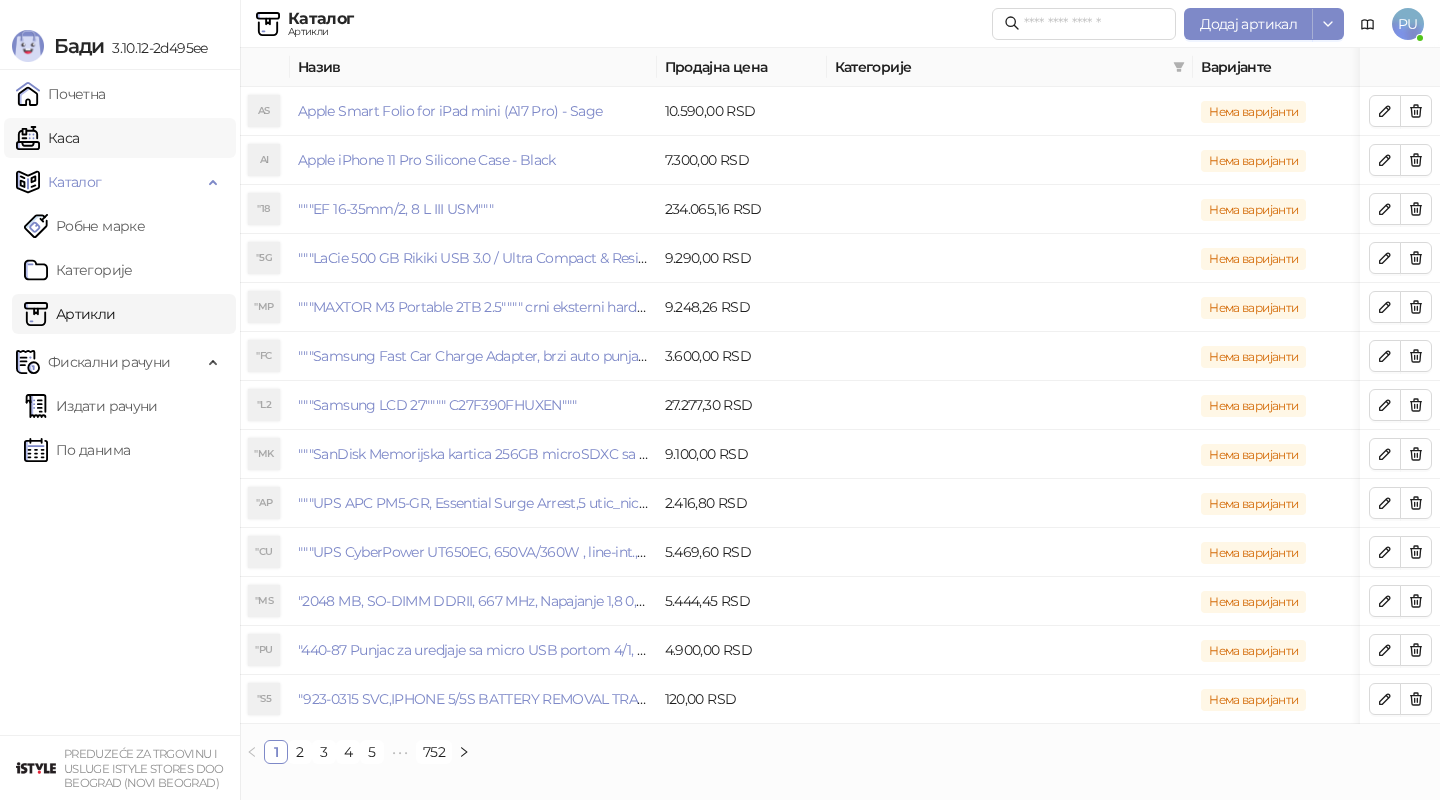 click on "Каса" at bounding box center [47, 138] 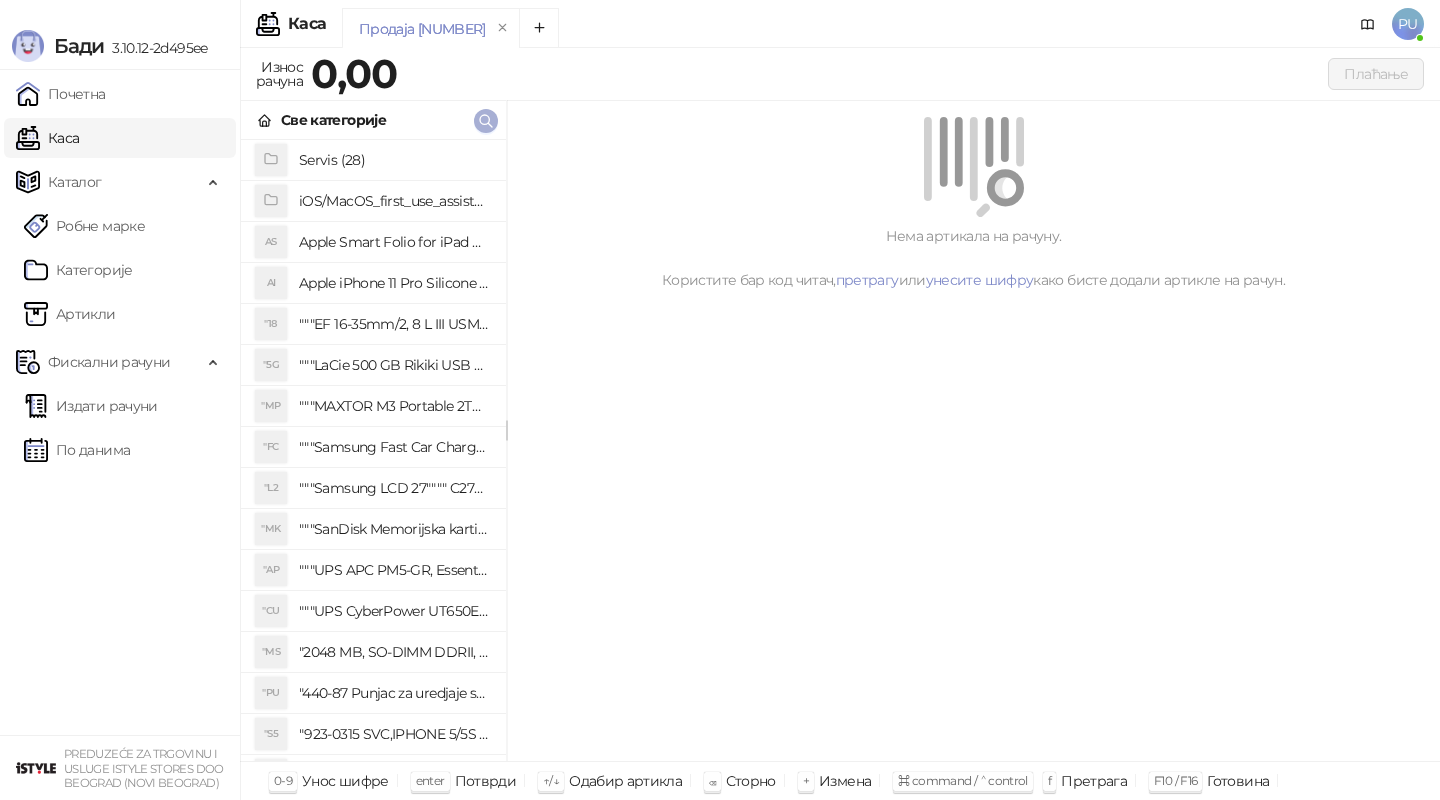 click 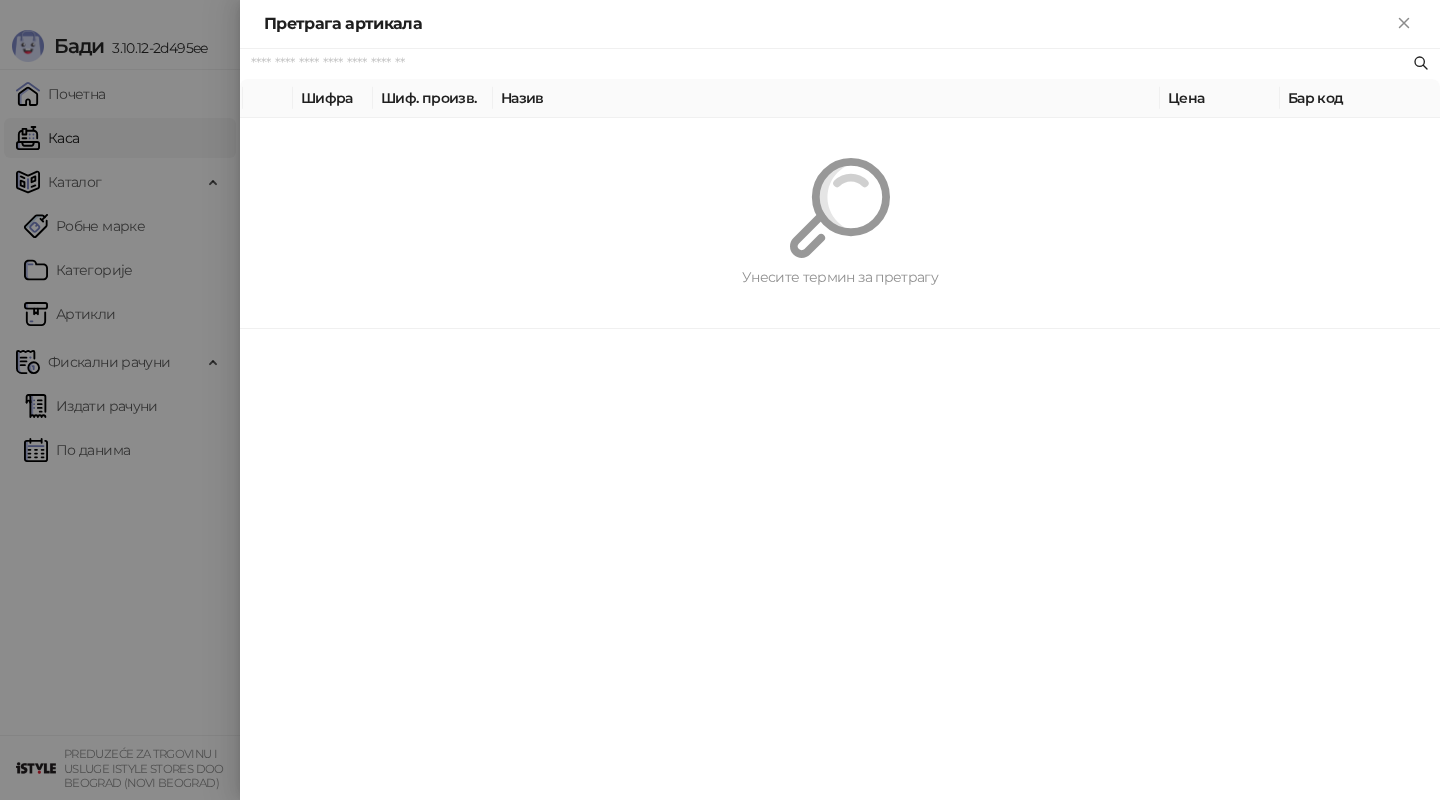 paste on "[MASKED_DATA]" 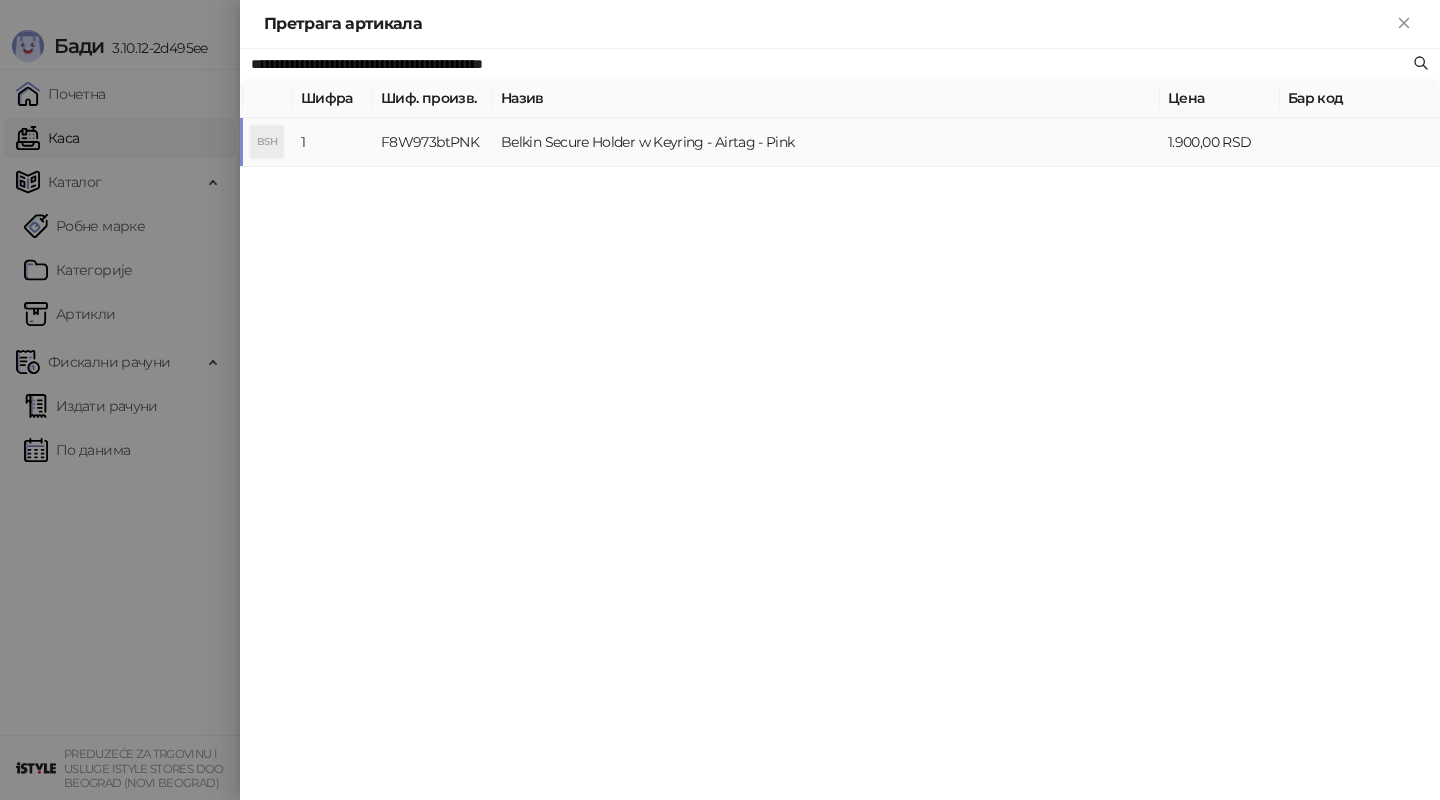 click on "Belkin Secure Holder w Keyring - Airtag - Pink" at bounding box center (826, 142) 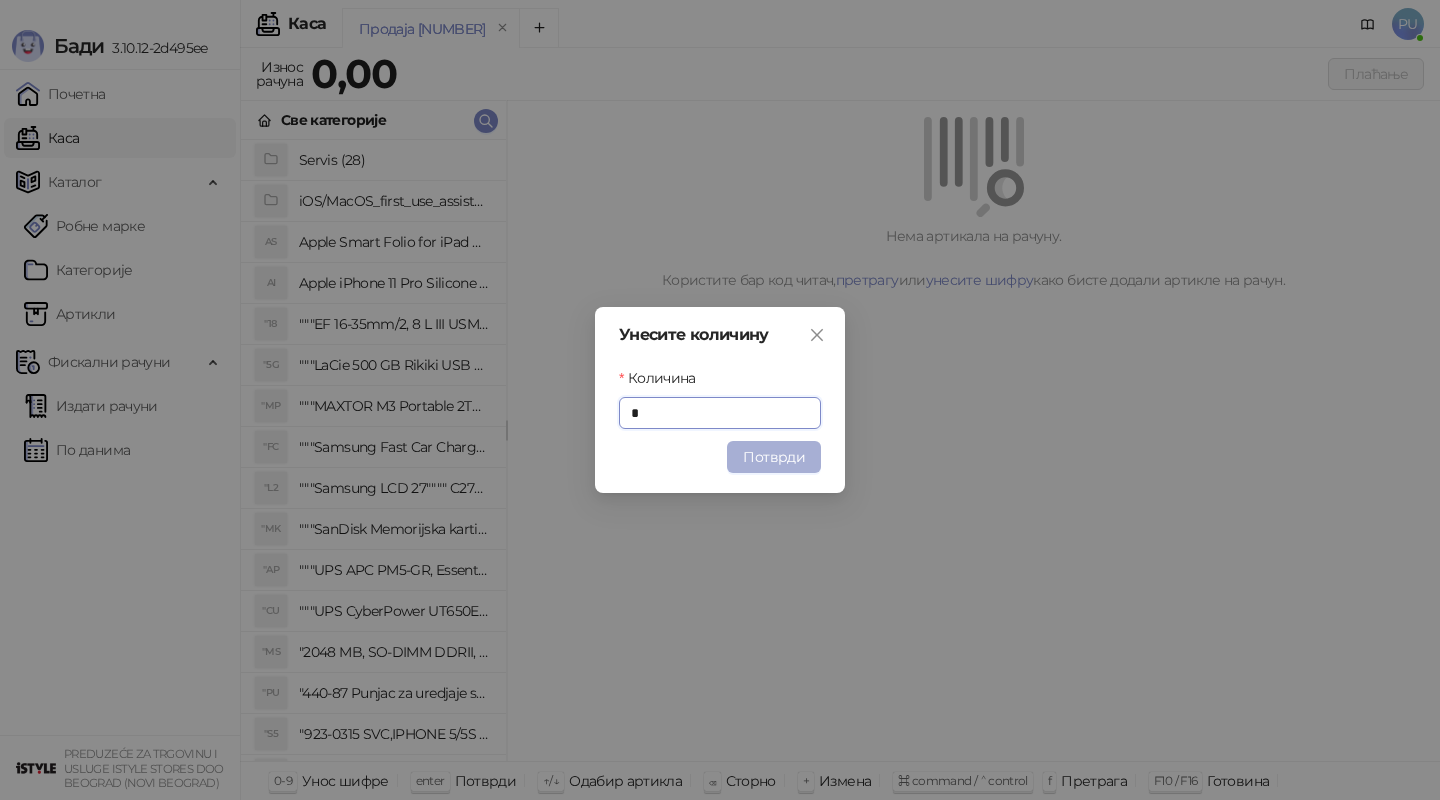 click on "Потврди" at bounding box center (774, 457) 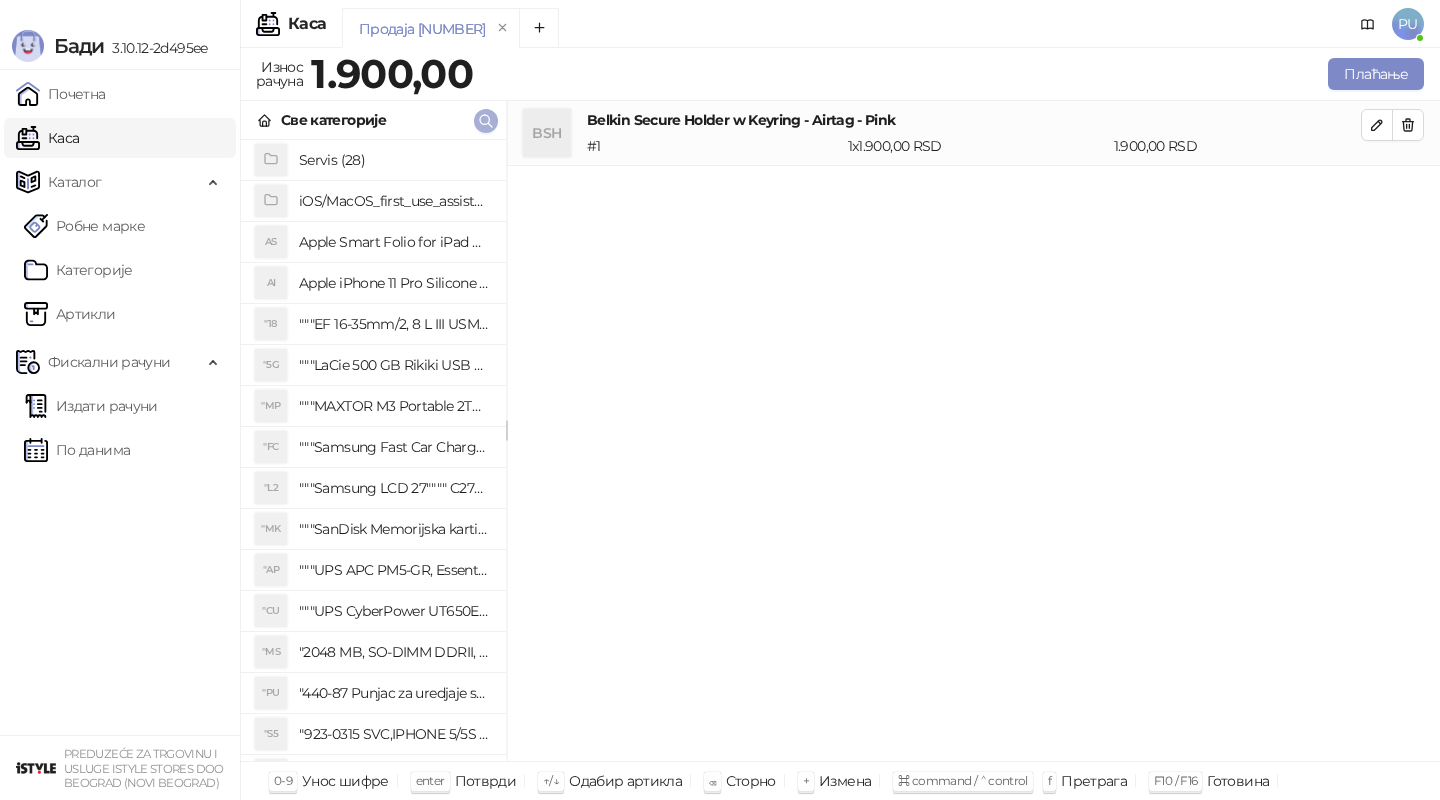 click 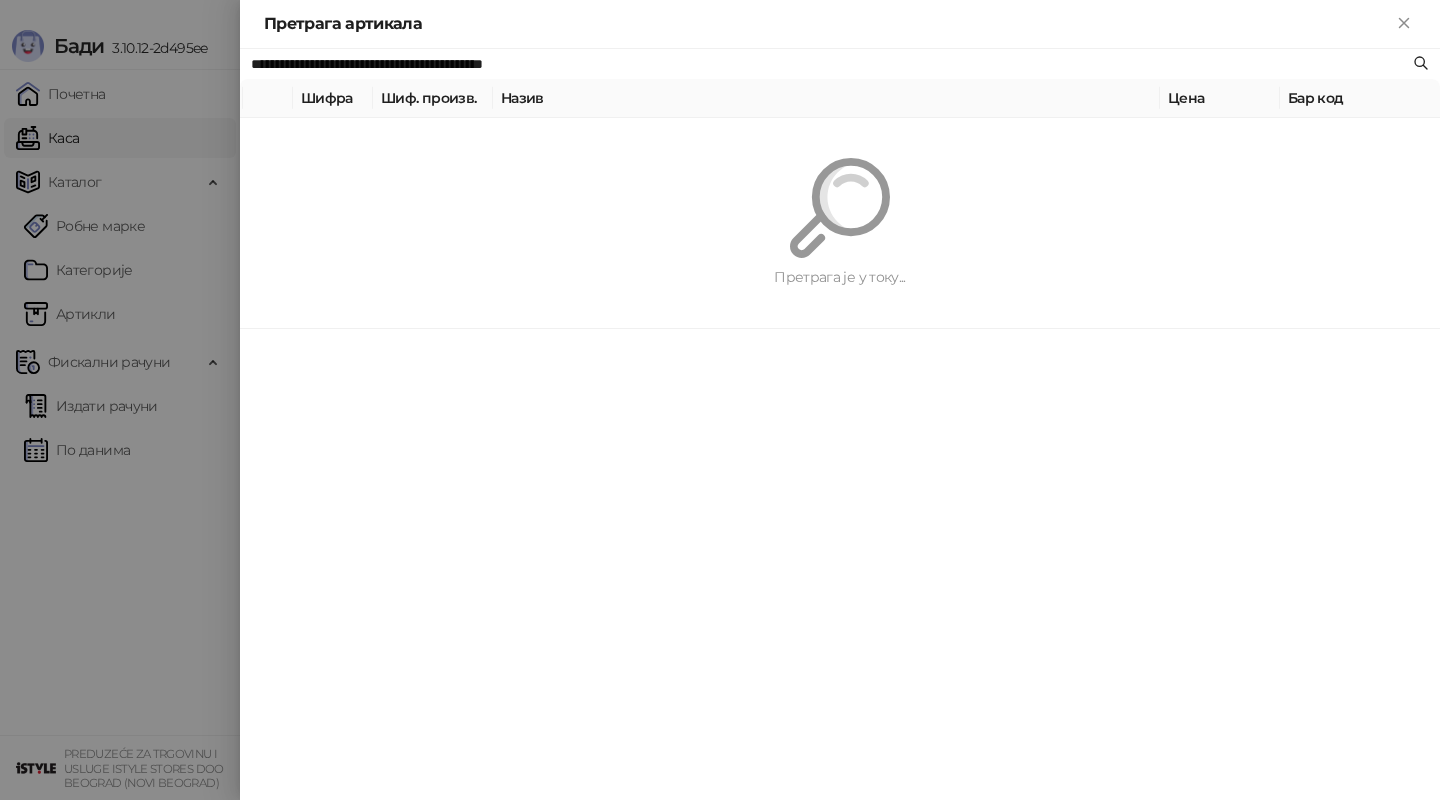 paste 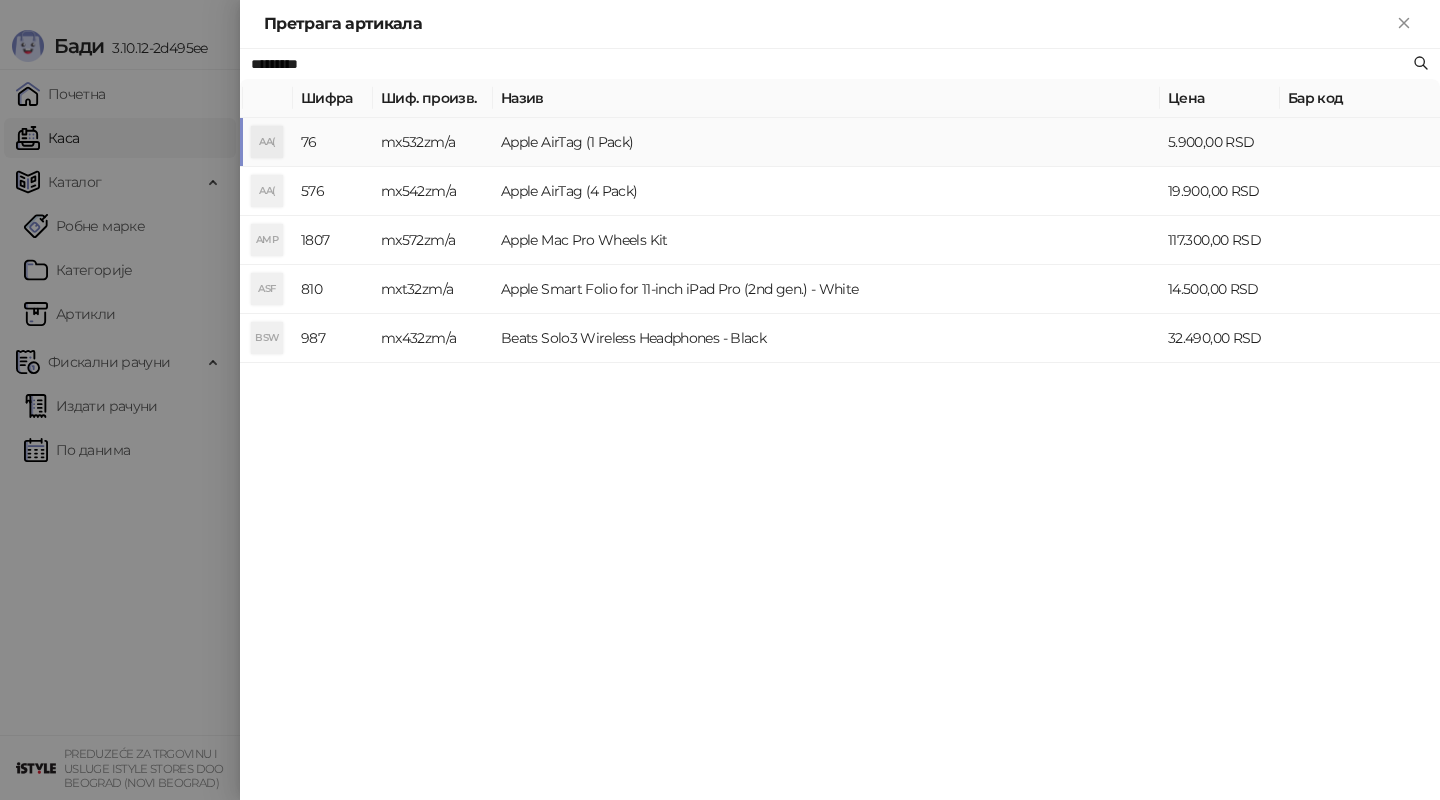 click on "Apple AirTag (1 Pack)" at bounding box center (826, 142) 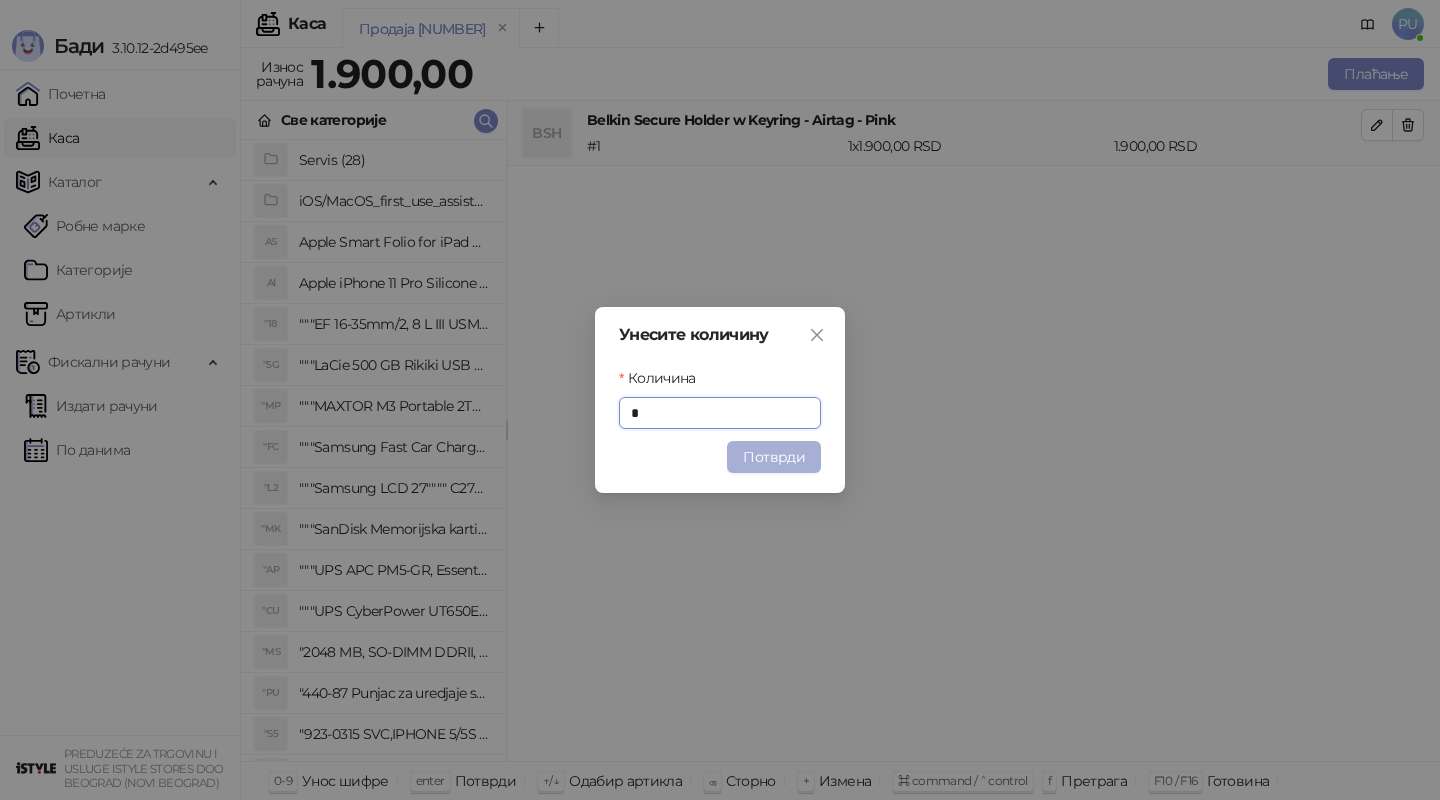click on "Потврди" at bounding box center (774, 457) 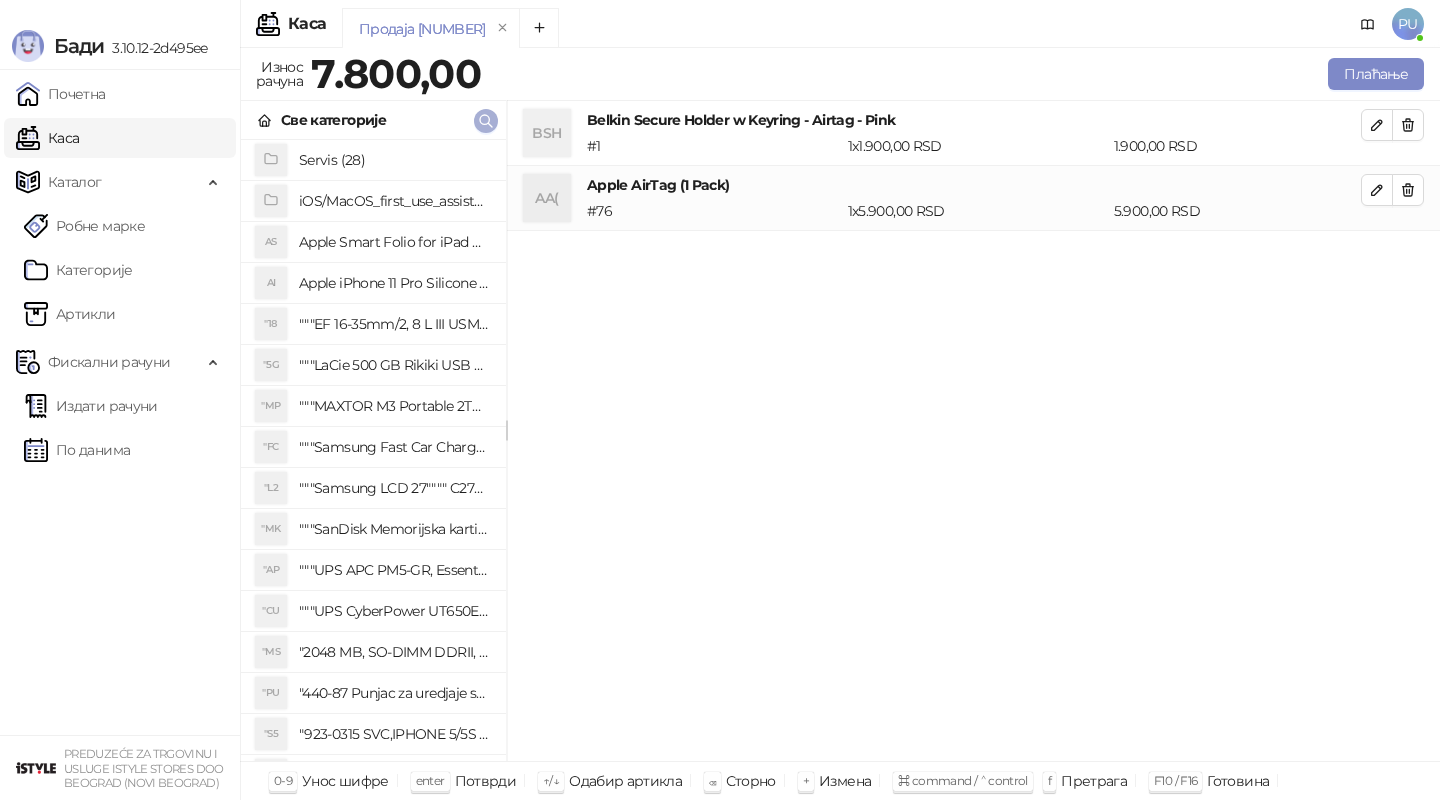 click 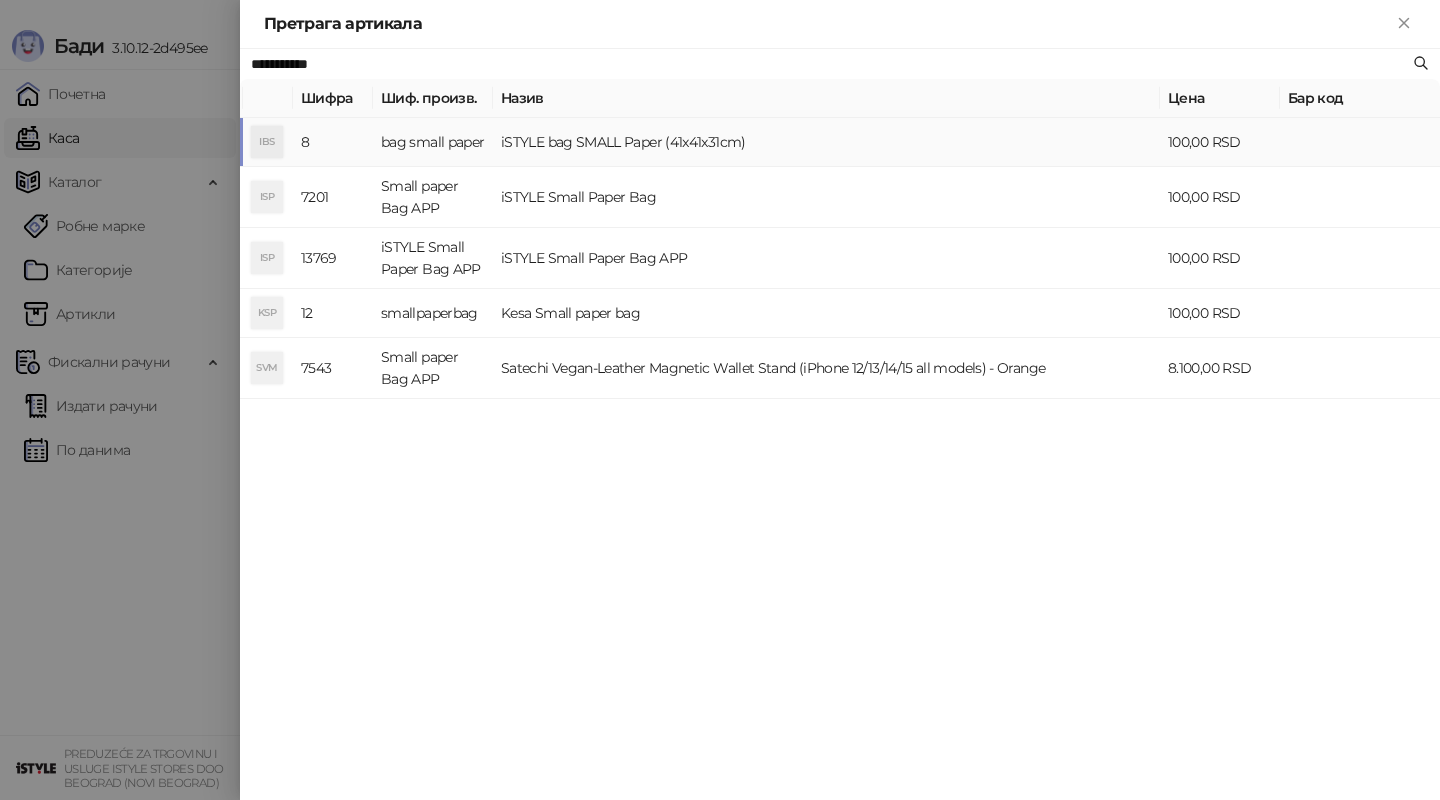 type on "**********" 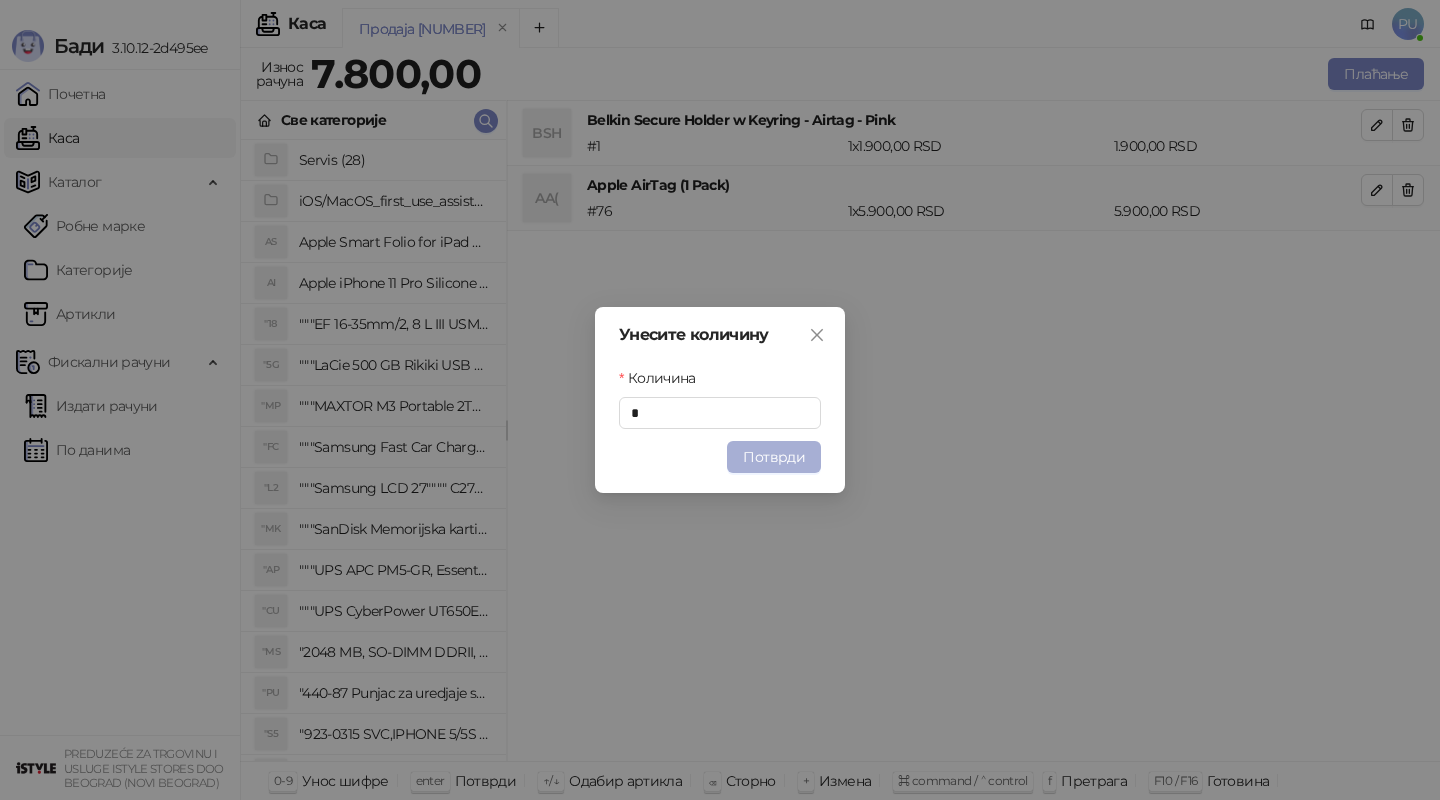click on "Потврди" at bounding box center (774, 457) 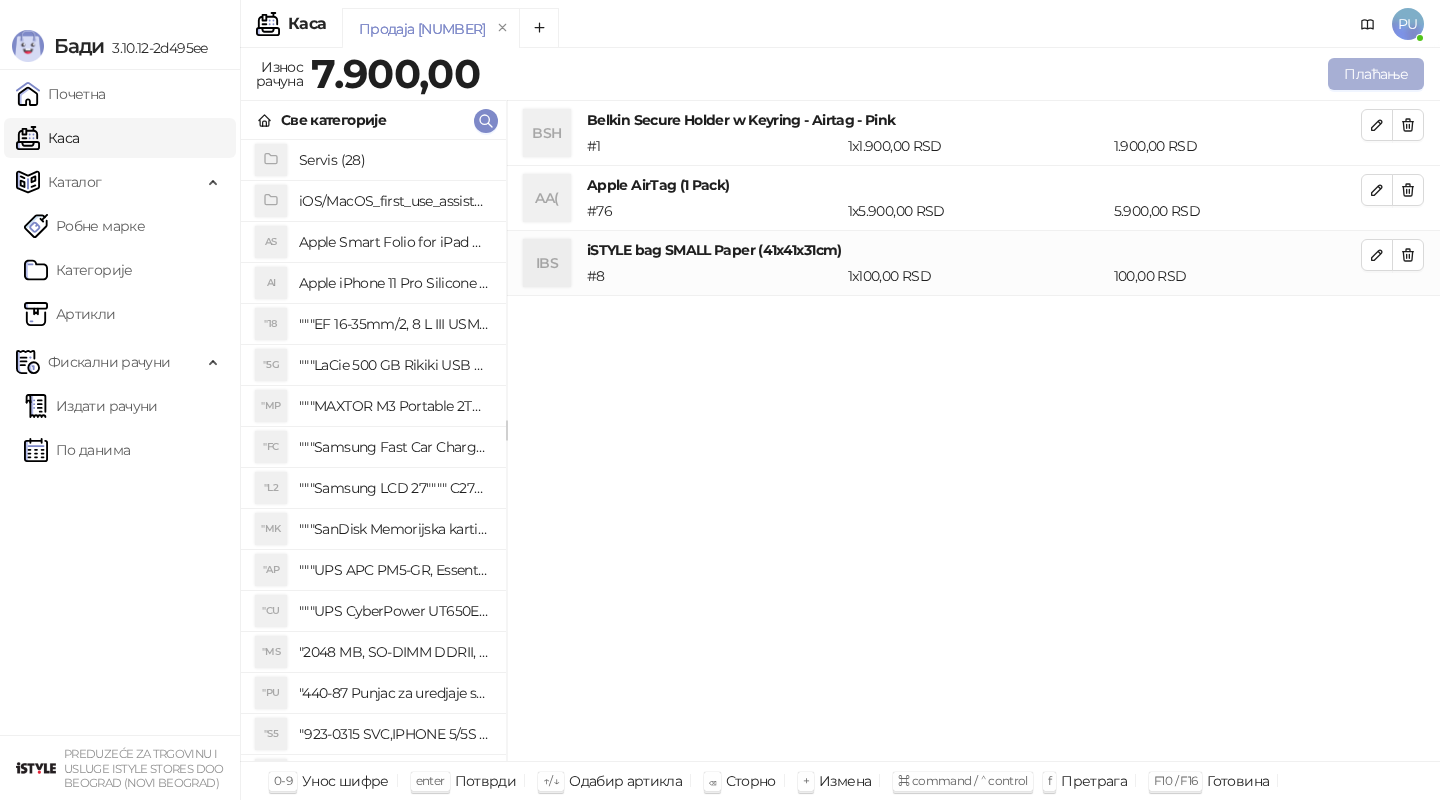 click on "Плаћање" at bounding box center (1376, 74) 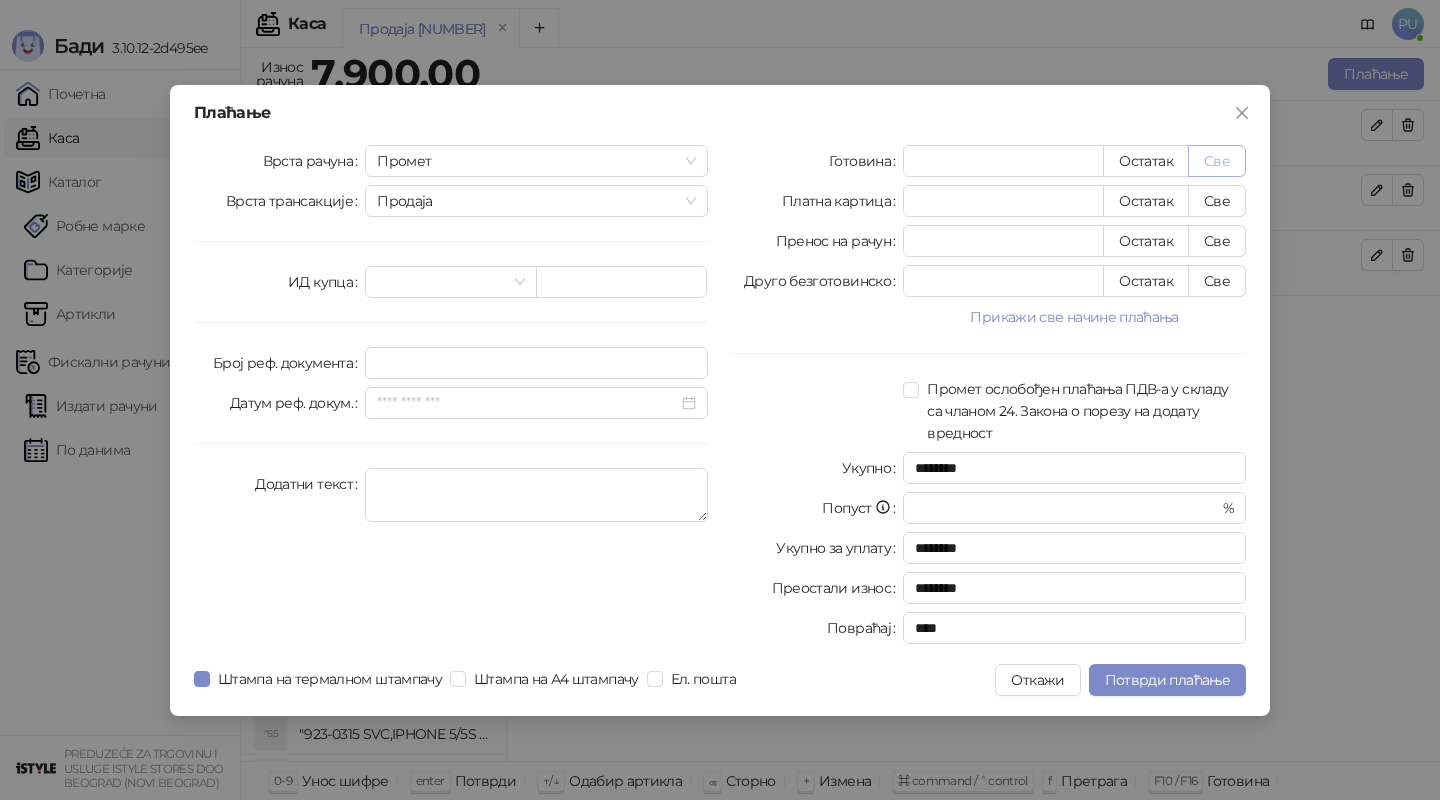 click on "Све" at bounding box center [1217, 161] 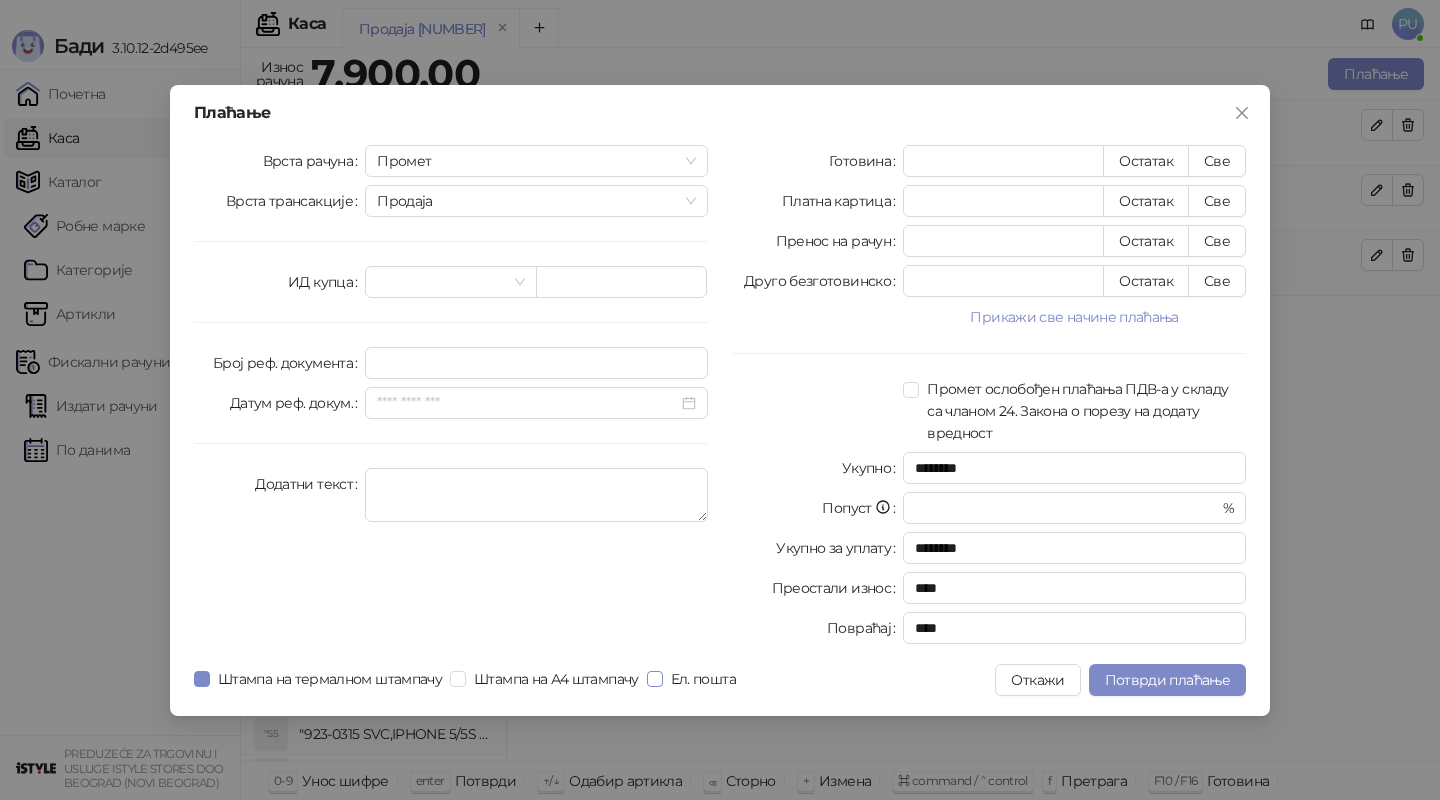 click on "Ел. пошта" at bounding box center (703, 679) 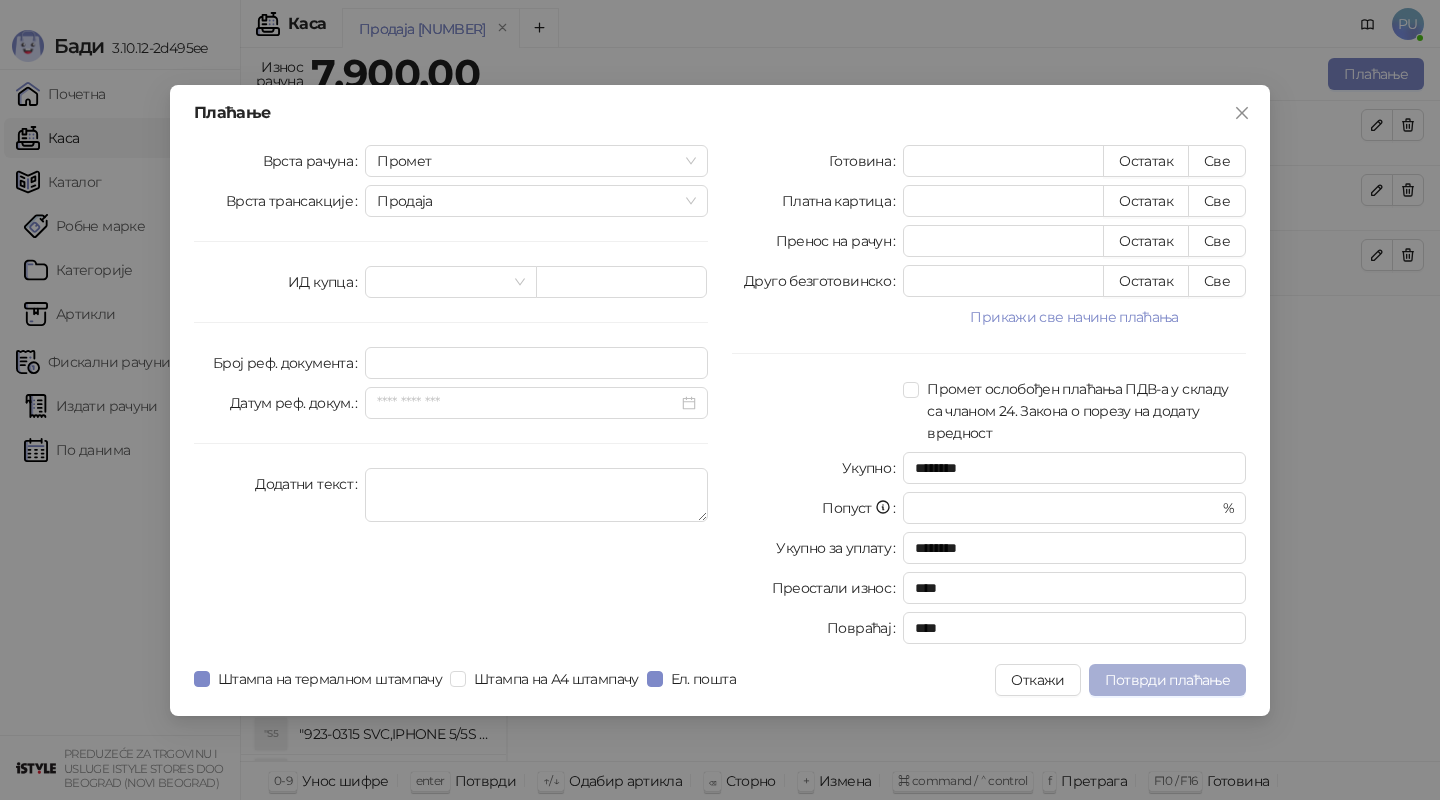 click on "Потврди плаћање" at bounding box center (1167, 680) 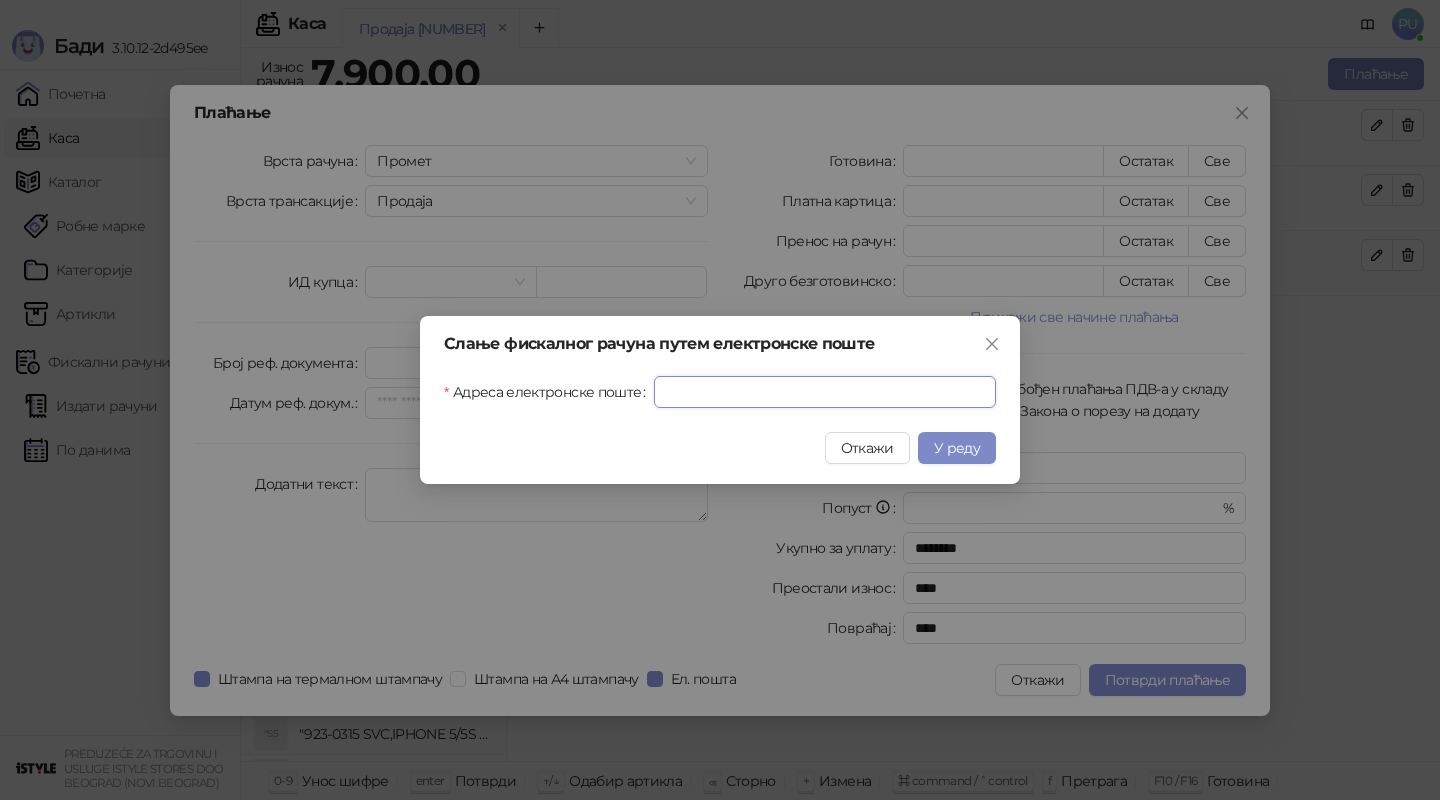 click on "Адреса електронске поште" at bounding box center (825, 392) 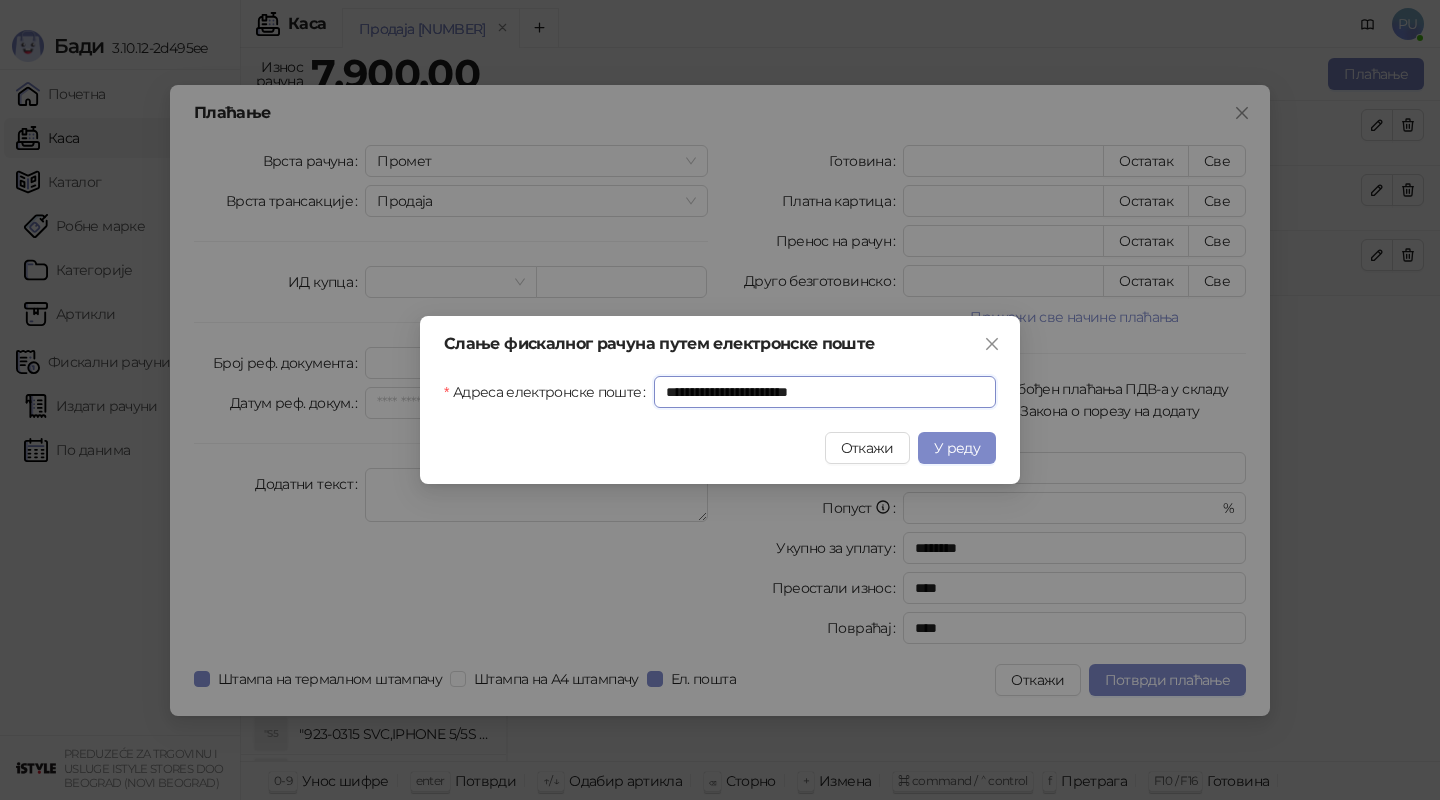 drag, startPoint x: 851, startPoint y: 390, endPoint x: 615, endPoint y: 383, distance: 236.10379 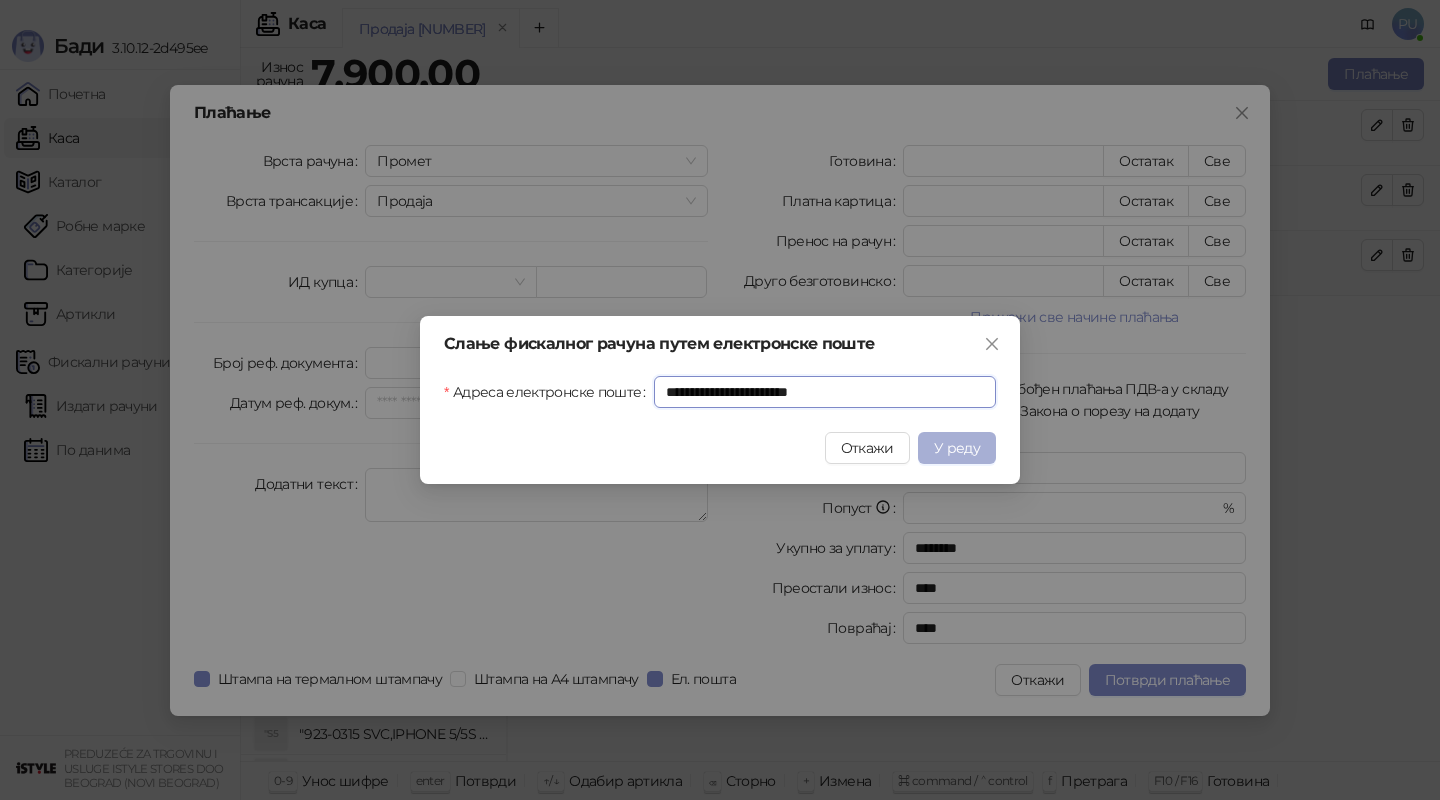 type on "**********" 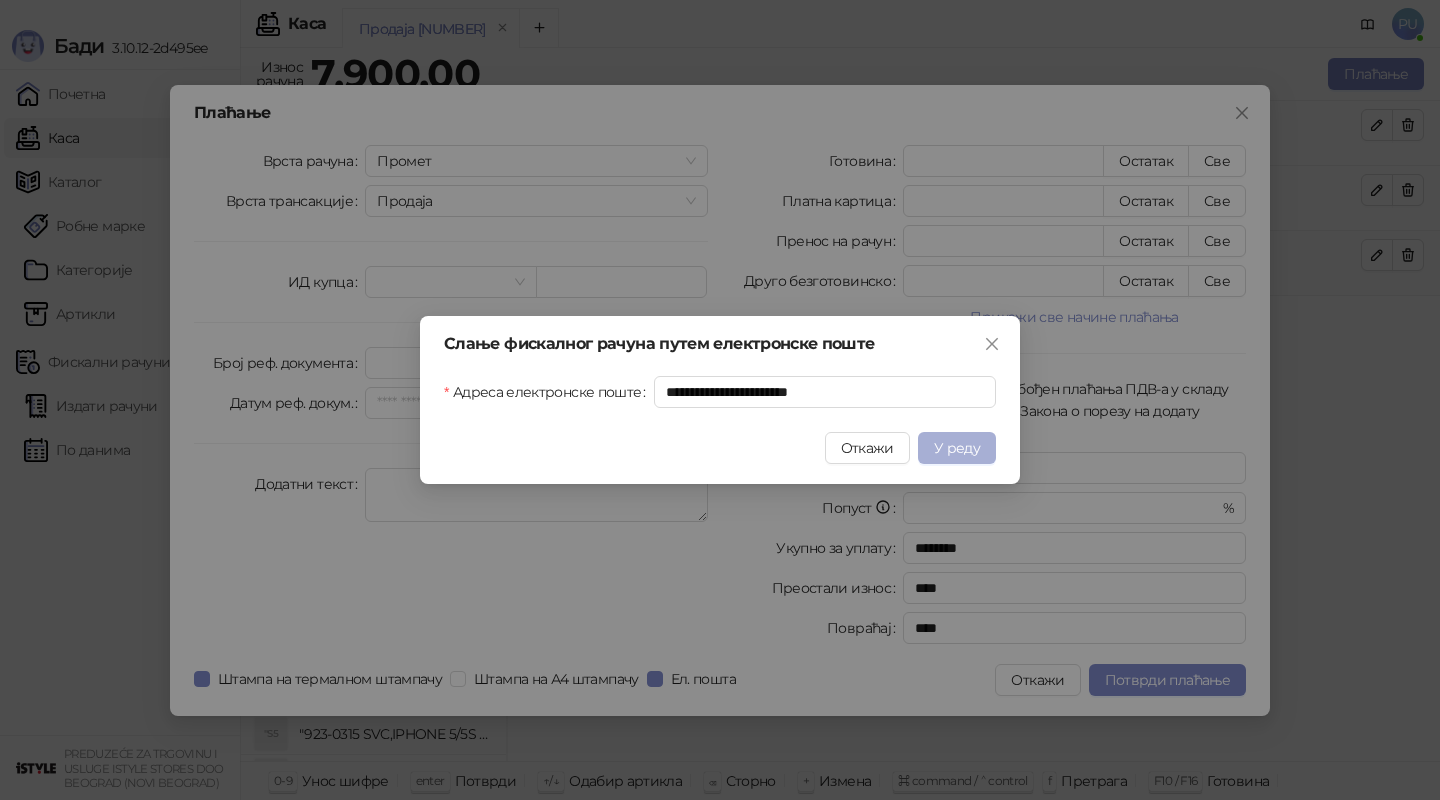 click on "У реду" at bounding box center (957, 448) 